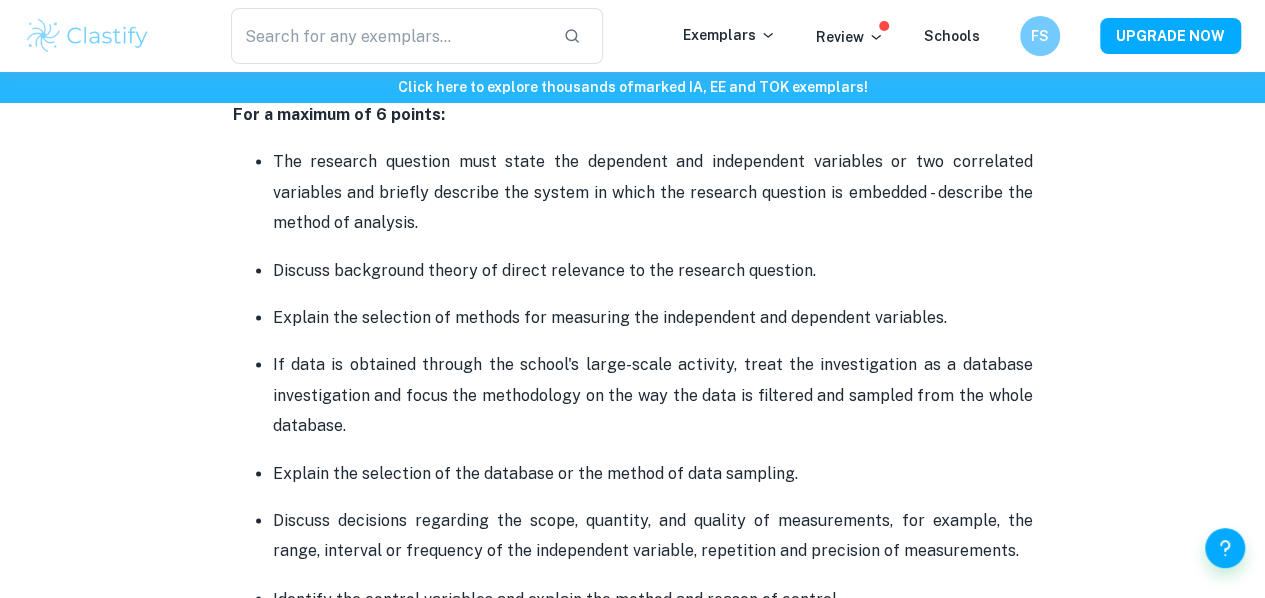 scroll, scrollTop: 1306, scrollLeft: 0, axis: vertical 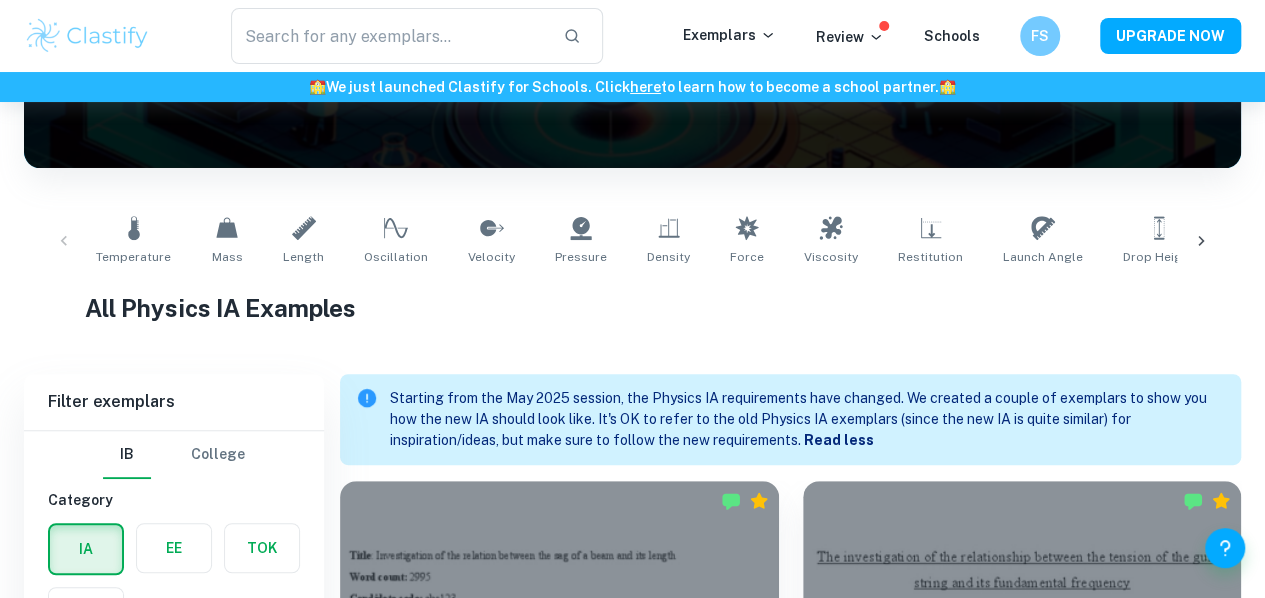 click at bounding box center [1201, 241] 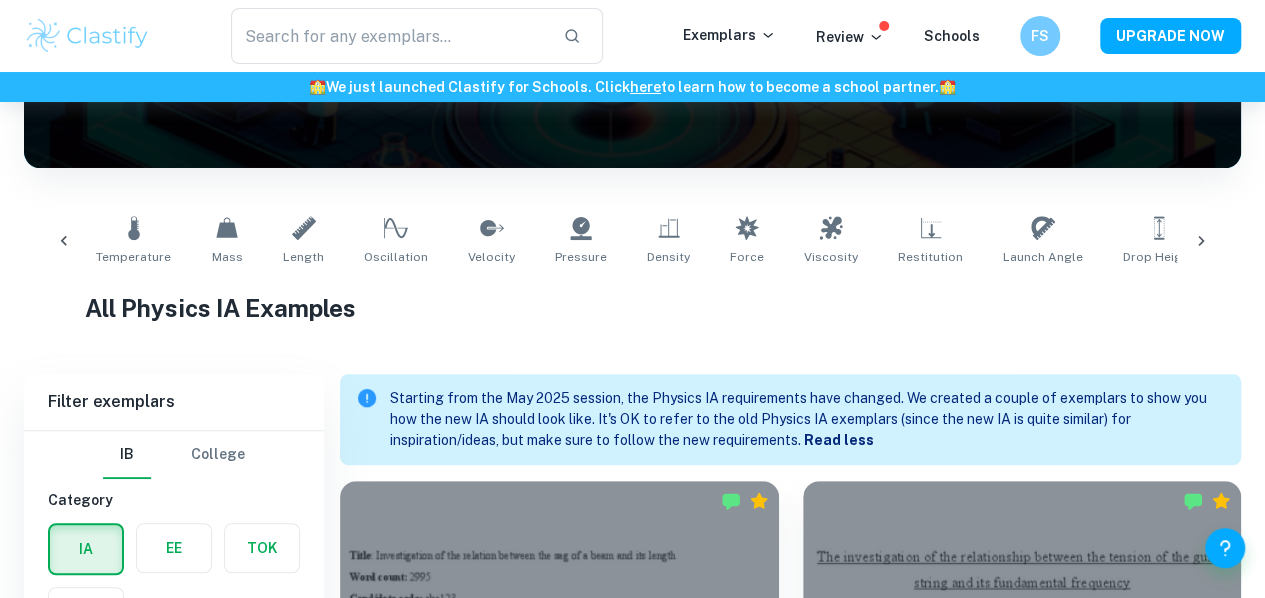 scroll, scrollTop: 0, scrollLeft: 793, axis: horizontal 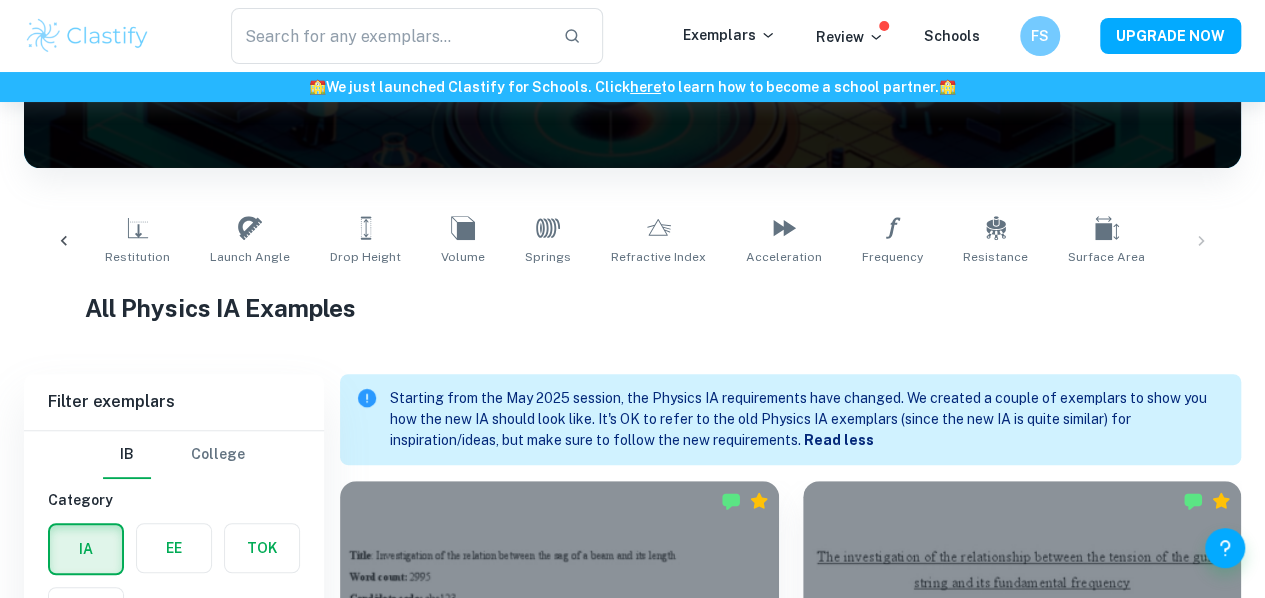 click on "Temperature Mass Length Oscillation Velocity Pressure Density Force Viscosity Restitution Launch Angle Drop Height Volume Springs Refractive Index Acceleration Frequency Resistance Surface Area Energy" at bounding box center (632, 241) 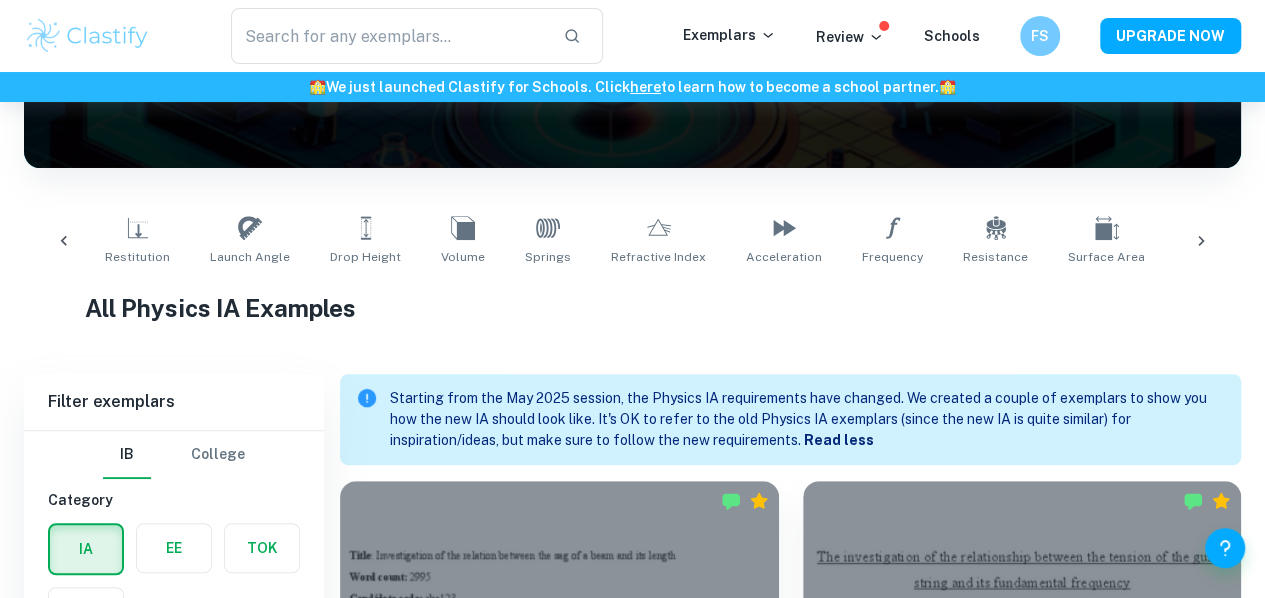 scroll, scrollTop: 0, scrollLeft: 0, axis: both 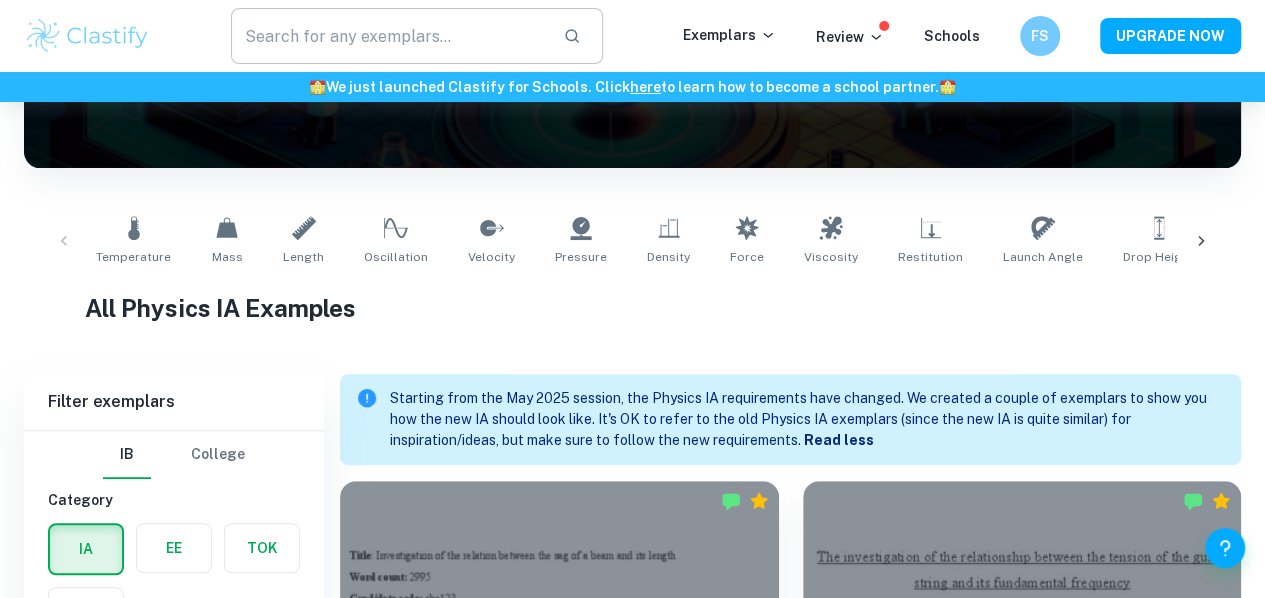 click at bounding box center [389, 36] 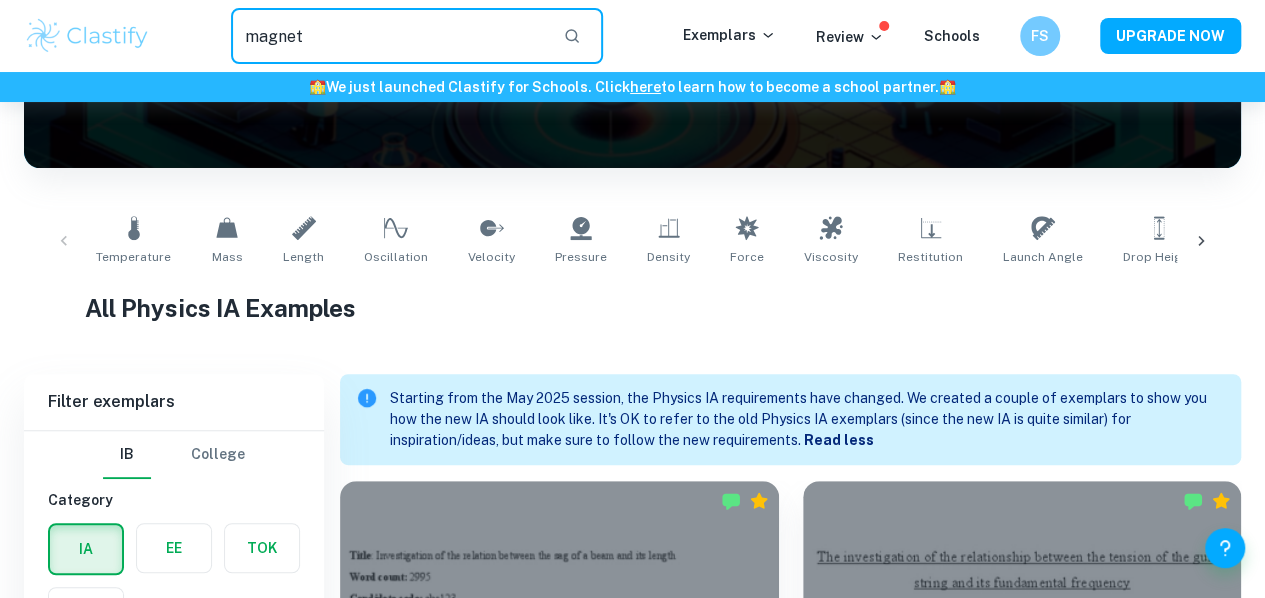 type on "magnet" 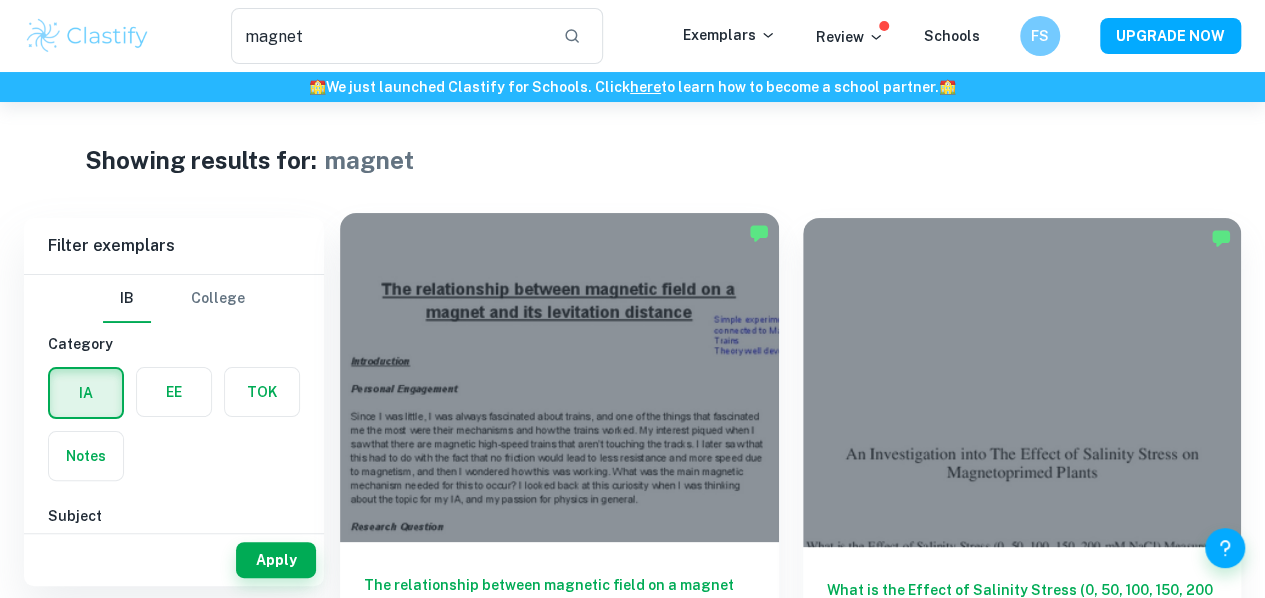 scroll, scrollTop: 100, scrollLeft: 0, axis: vertical 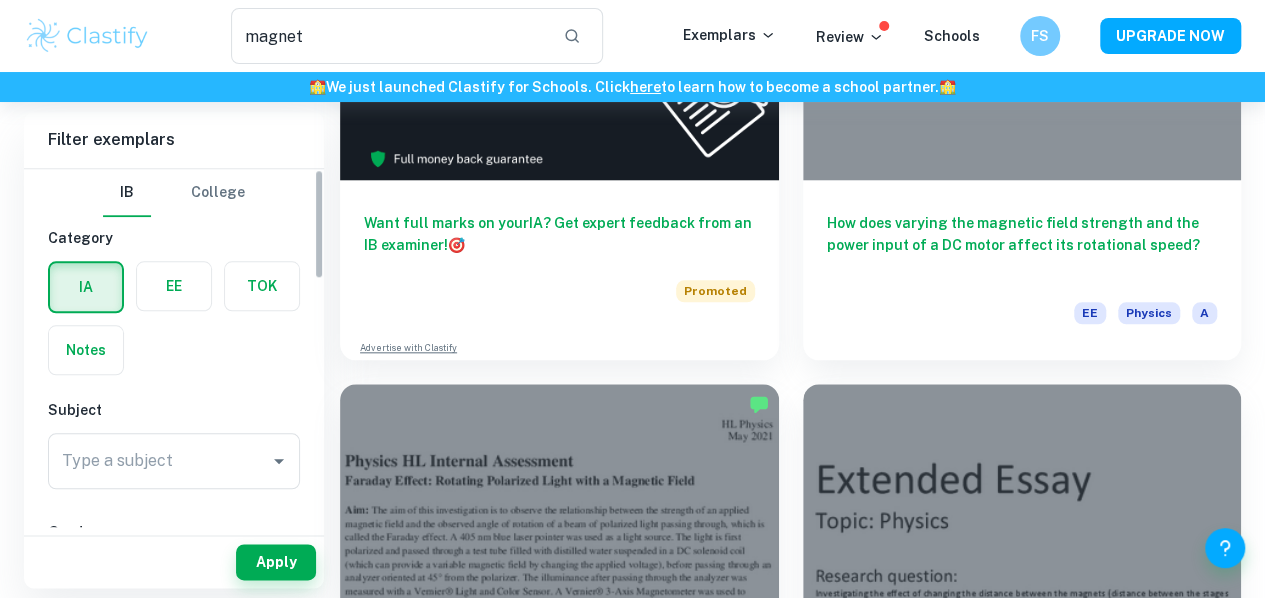 click at bounding box center (86, 287) 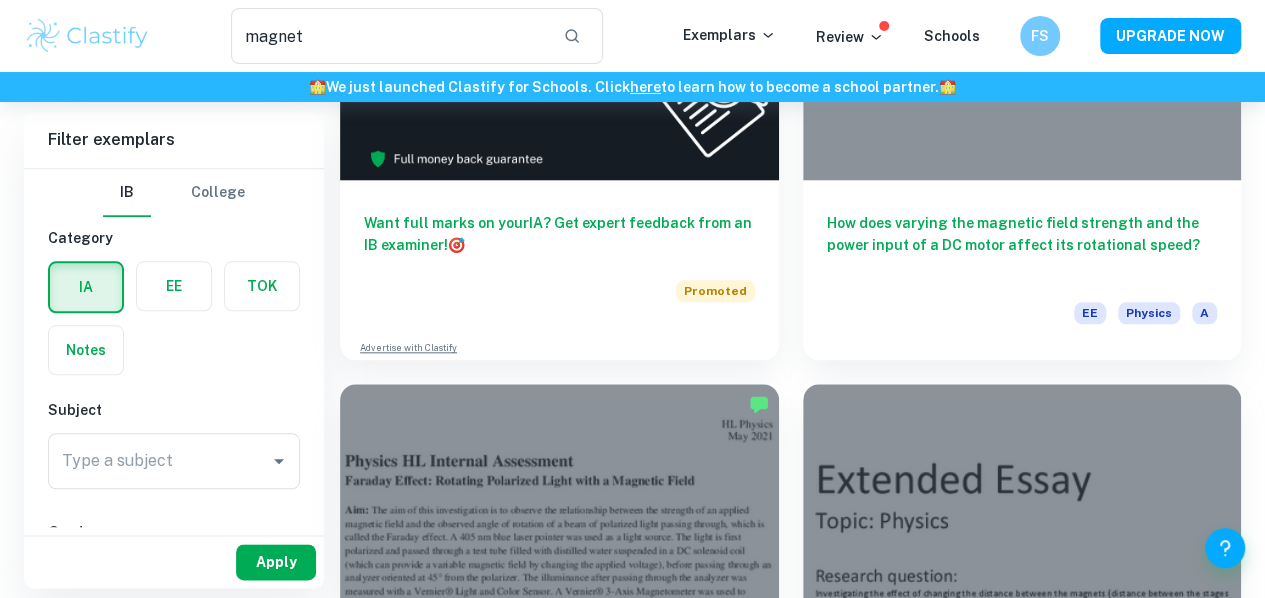 click on "Apply" at bounding box center [276, 562] 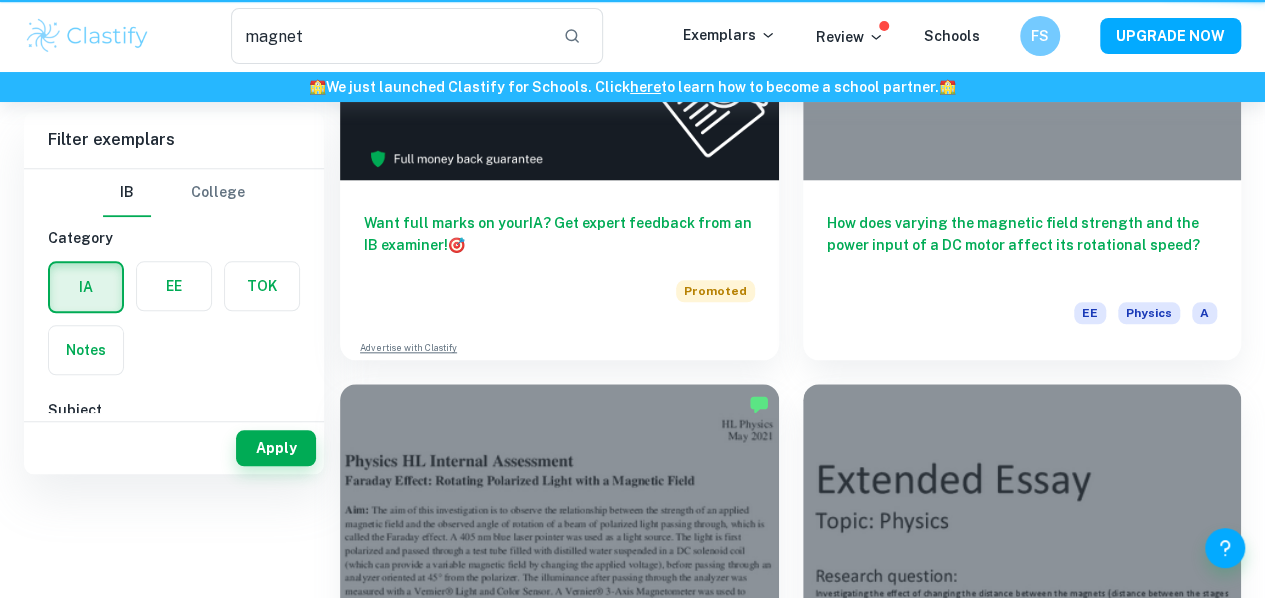 scroll, scrollTop: 0, scrollLeft: 0, axis: both 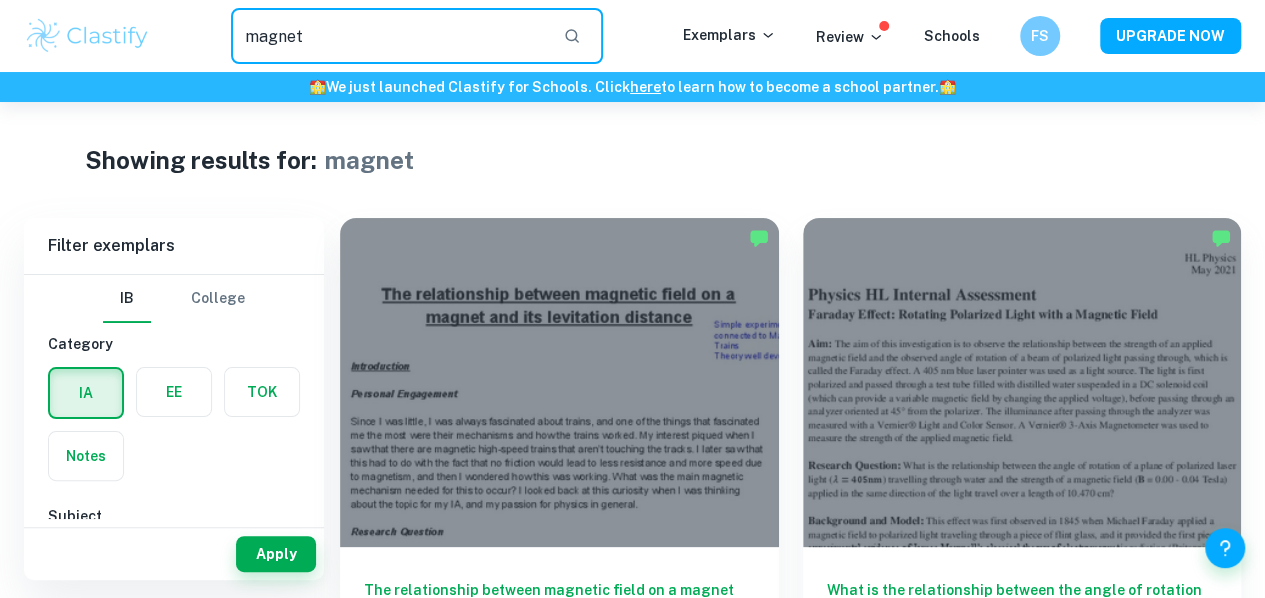 drag, startPoint x: 494, startPoint y: 61, endPoint x: 203, endPoint y: 71, distance: 291.17178 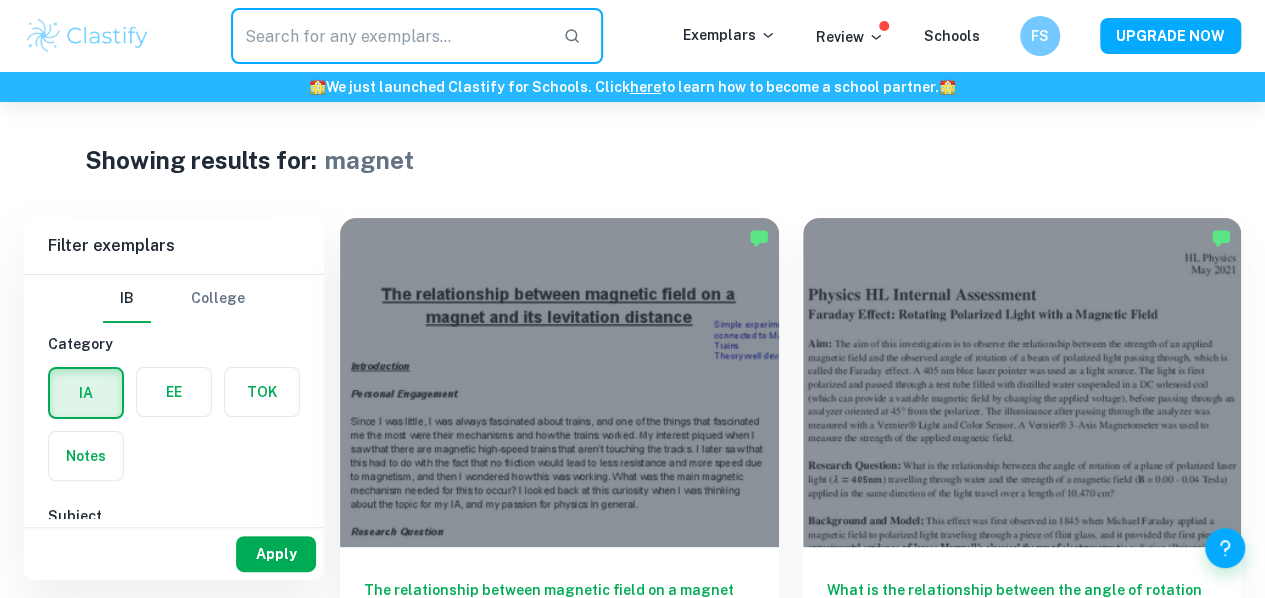 click on "Apply" at bounding box center [276, 554] 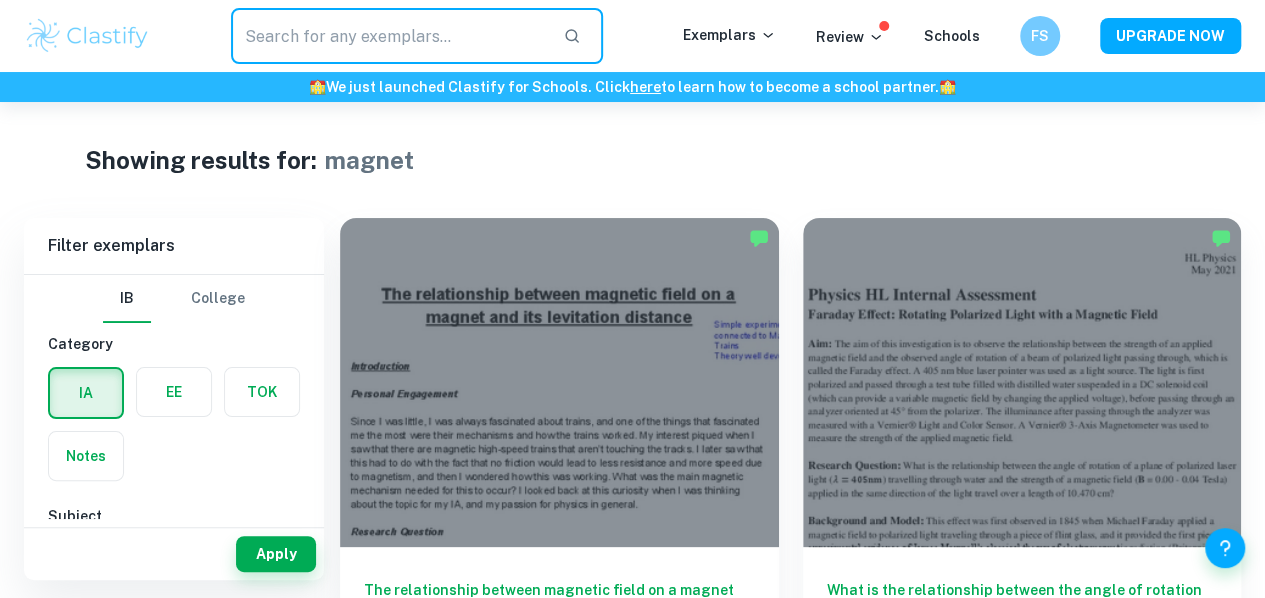 type on "magnet" 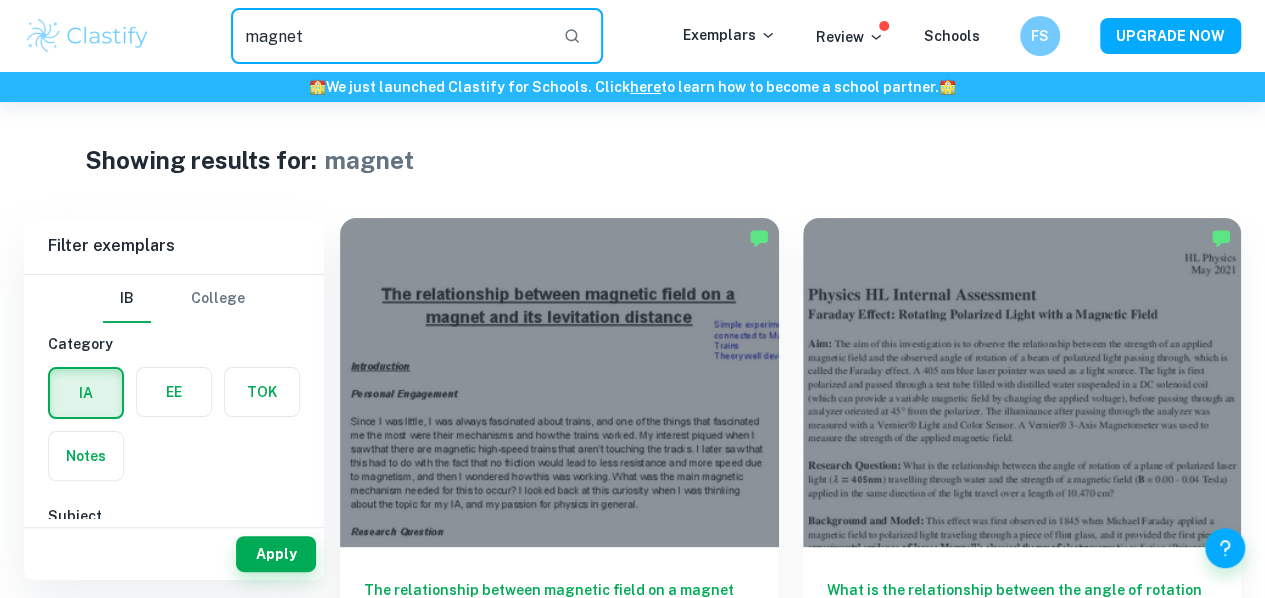 drag, startPoint x: 458, startPoint y: 45, endPoint x: 0, endPoint y: 54, distance: 458.0884 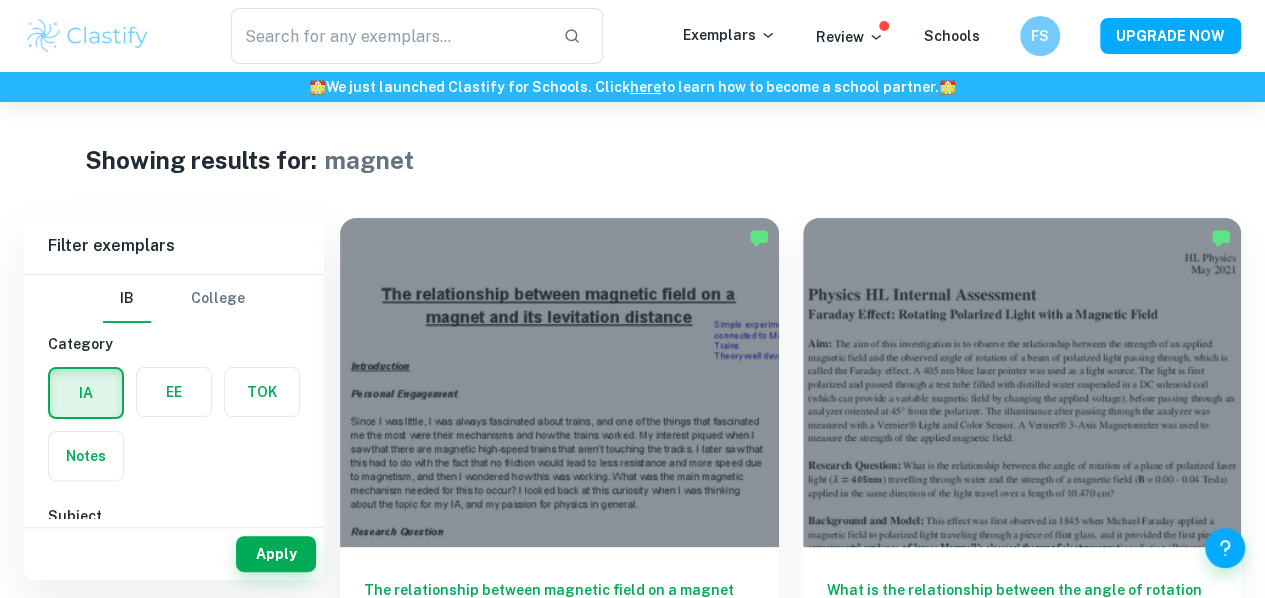 click at bounding box center (174, 392) 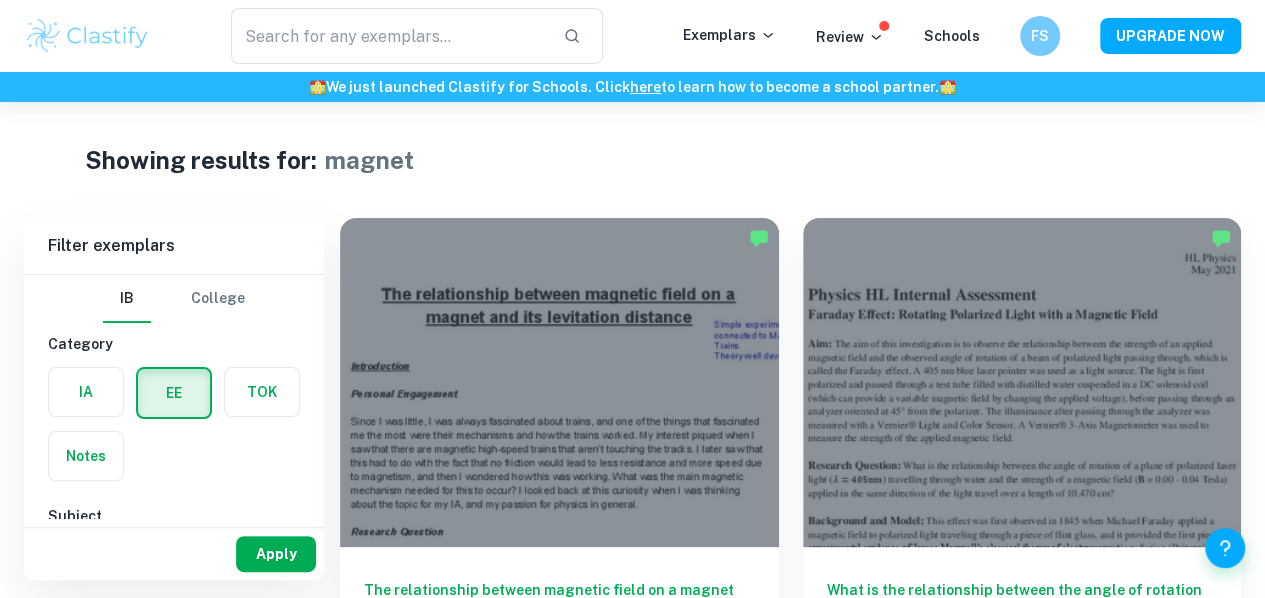 click on "Apply" at bounding box center (276, 554) 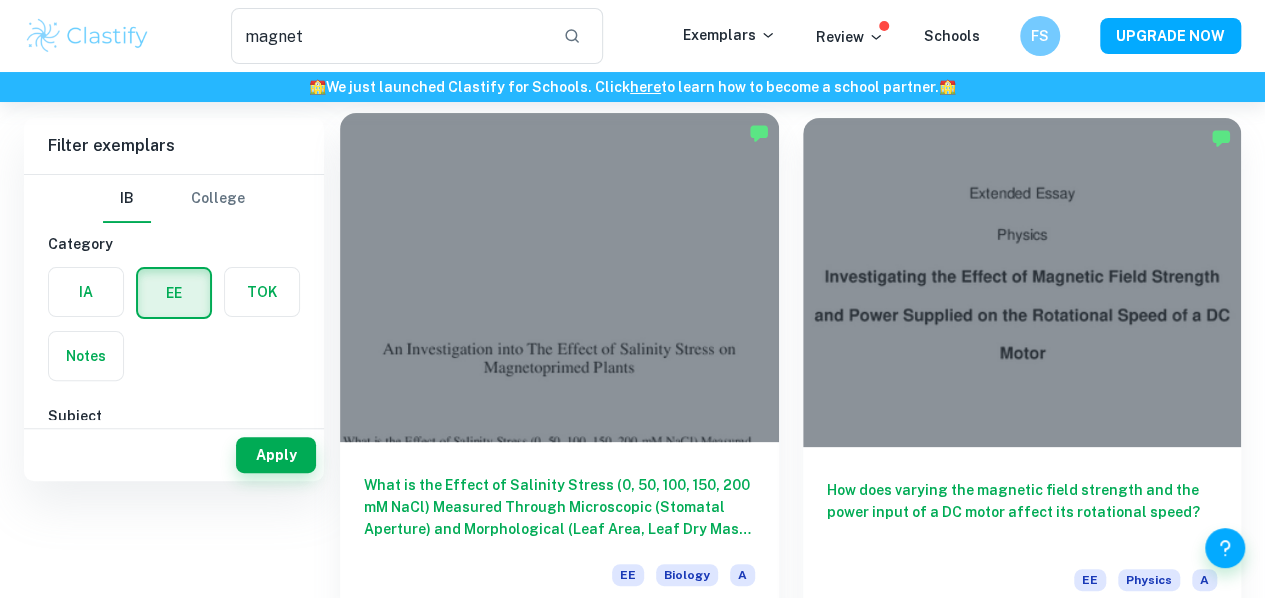 scroll, scrollTop: 0, scrollLeft: 0, axis: both 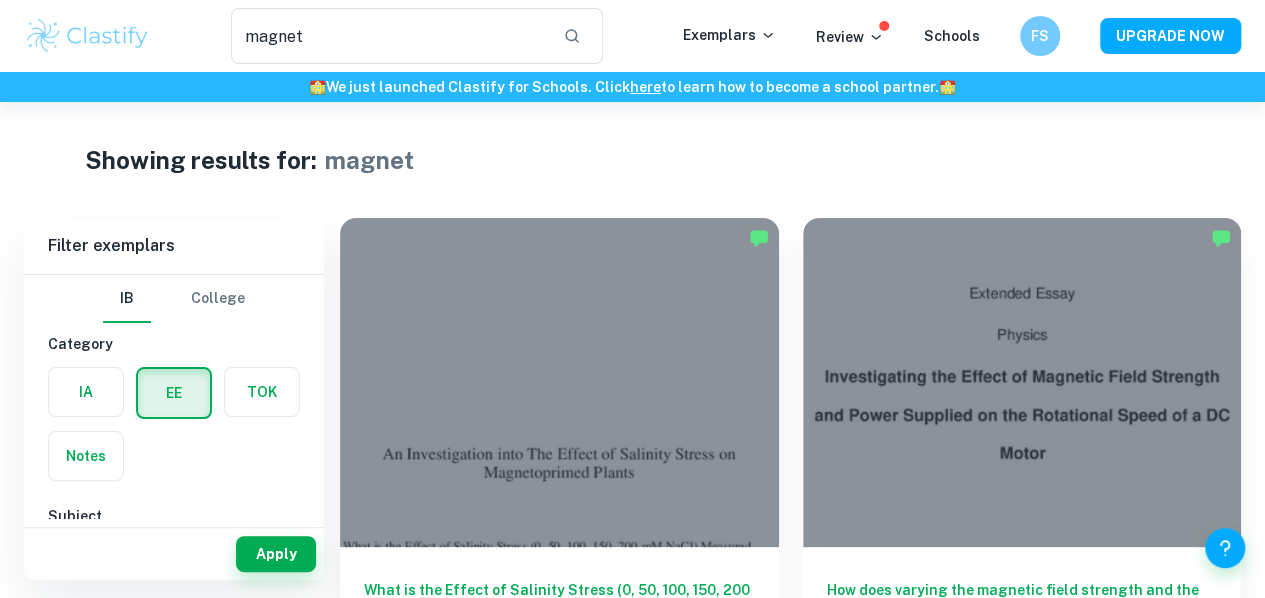 click at bounding box center [87, 36] 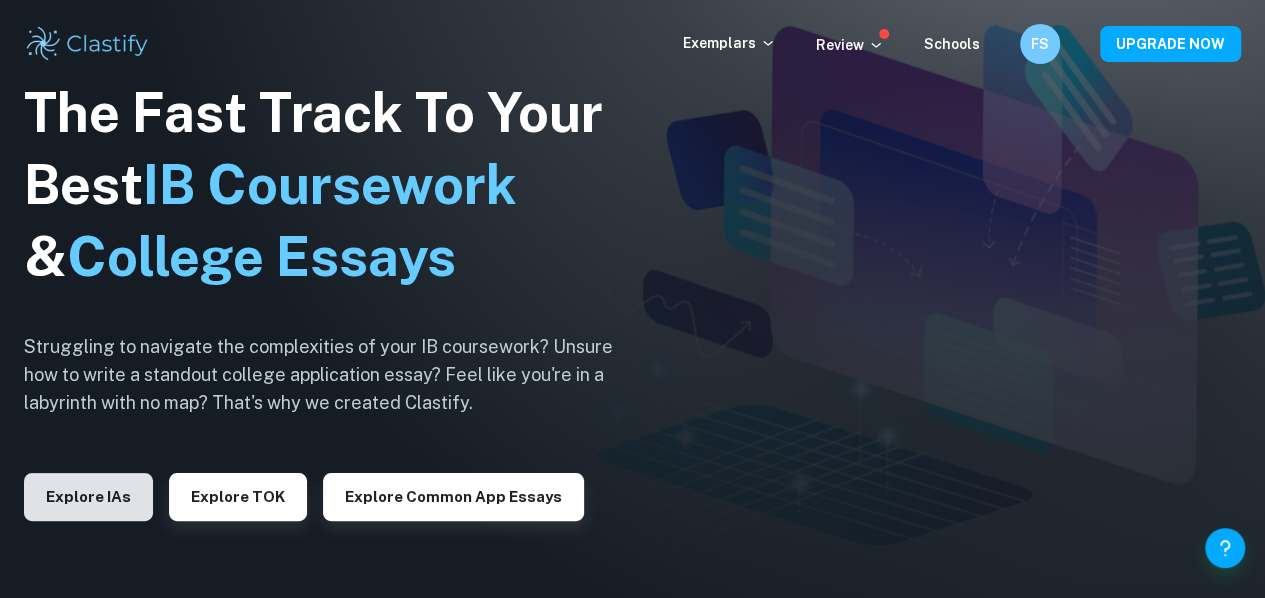 click on "Explore IAs" at bounding box center [88, 497] 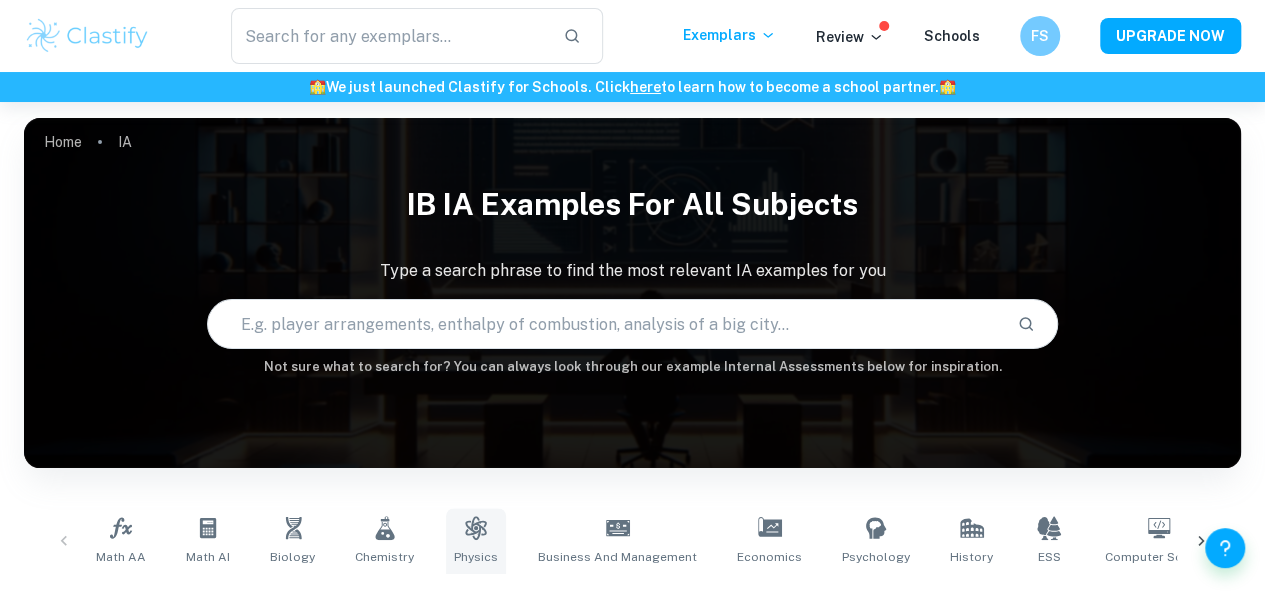click 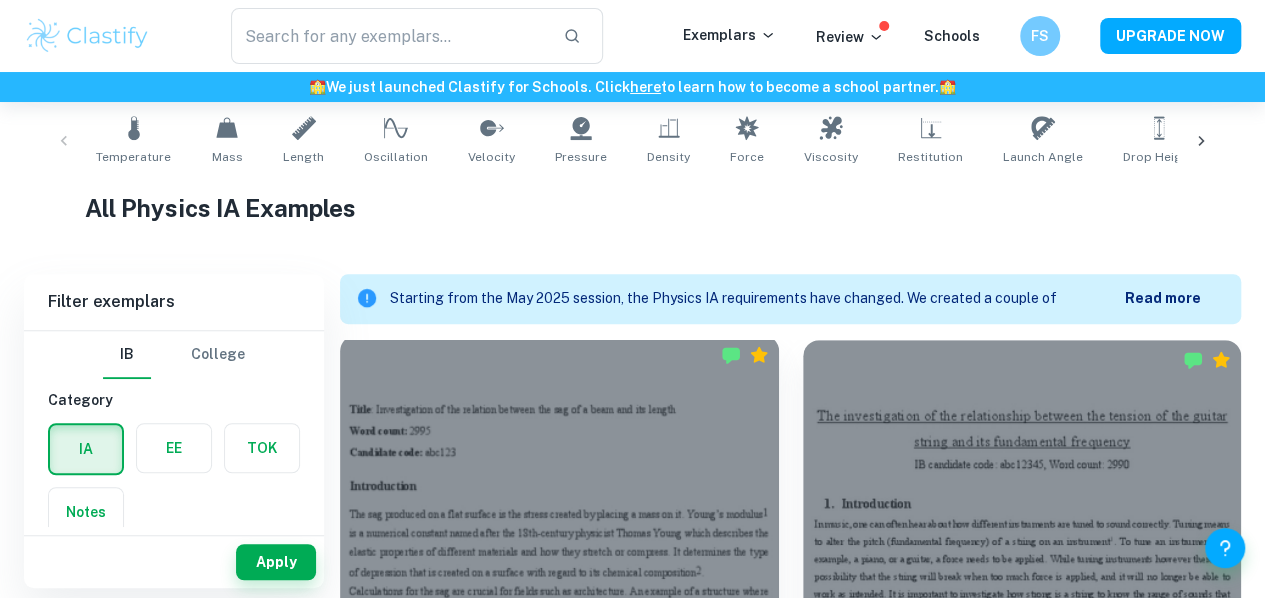 scroll, scrollTop: 600, scrollLeft: 0, axis: vertical 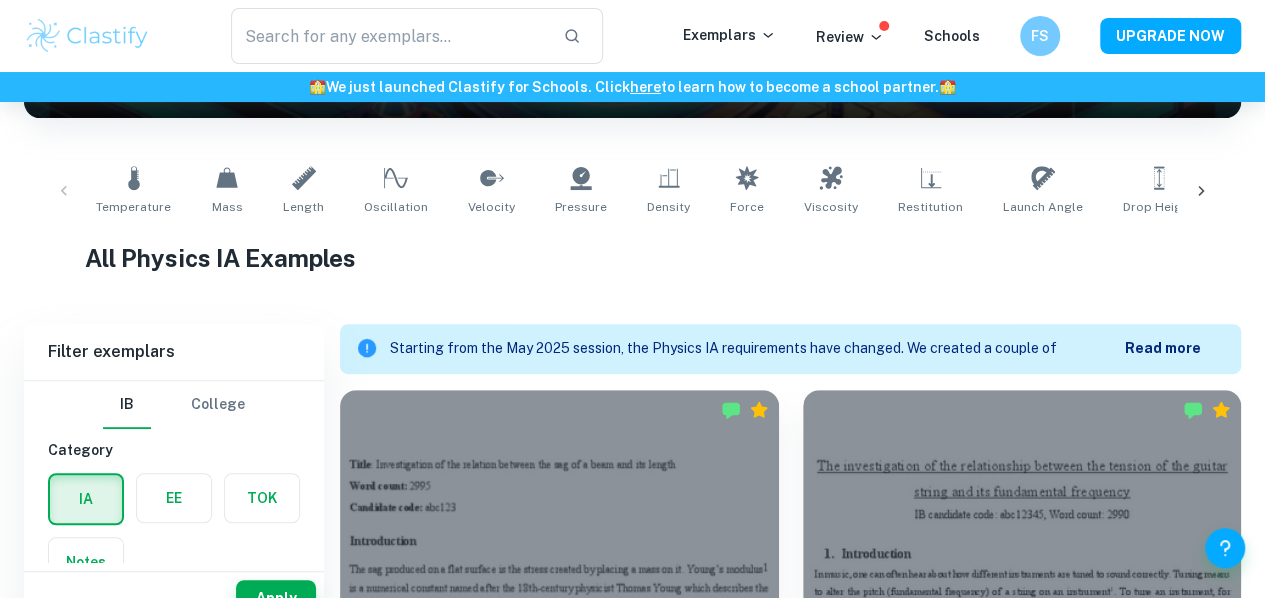 click on "Temperature Mass Length Oscillation Velocity Pressure Density Force Viscosity Restitution Launch Angle Drop Height Volume Springs Refractive Index Acceleration Frequency Resistance Surface Area Energy" at bounding box center (632, 191) 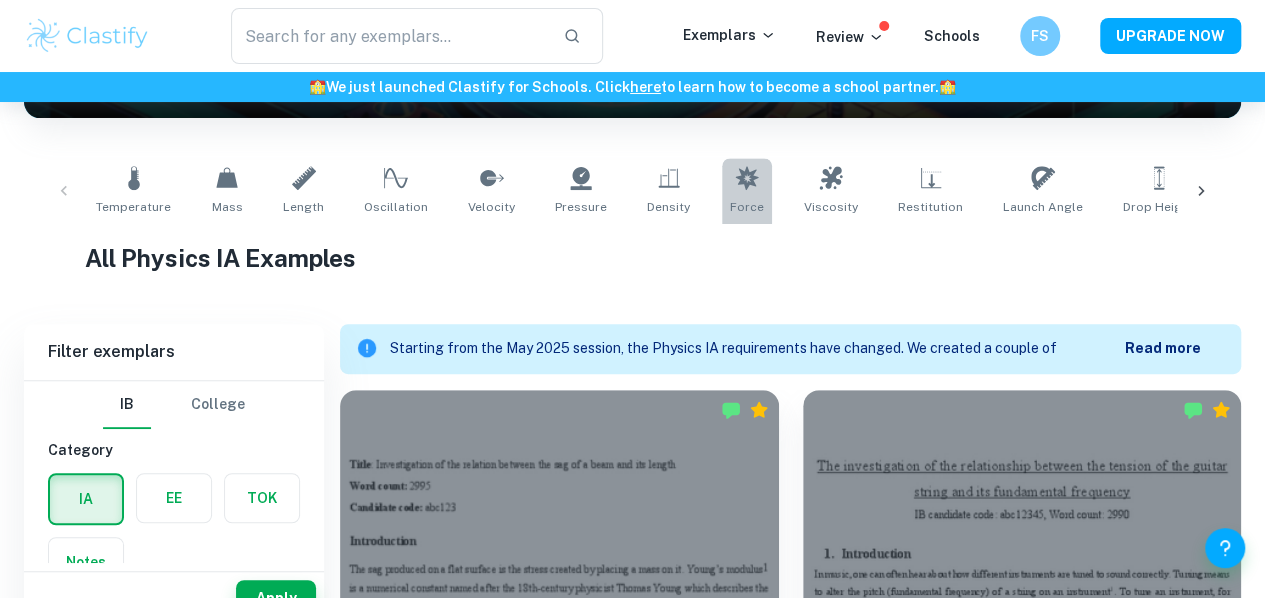 click on "Force" at bounding box center (747, 191) 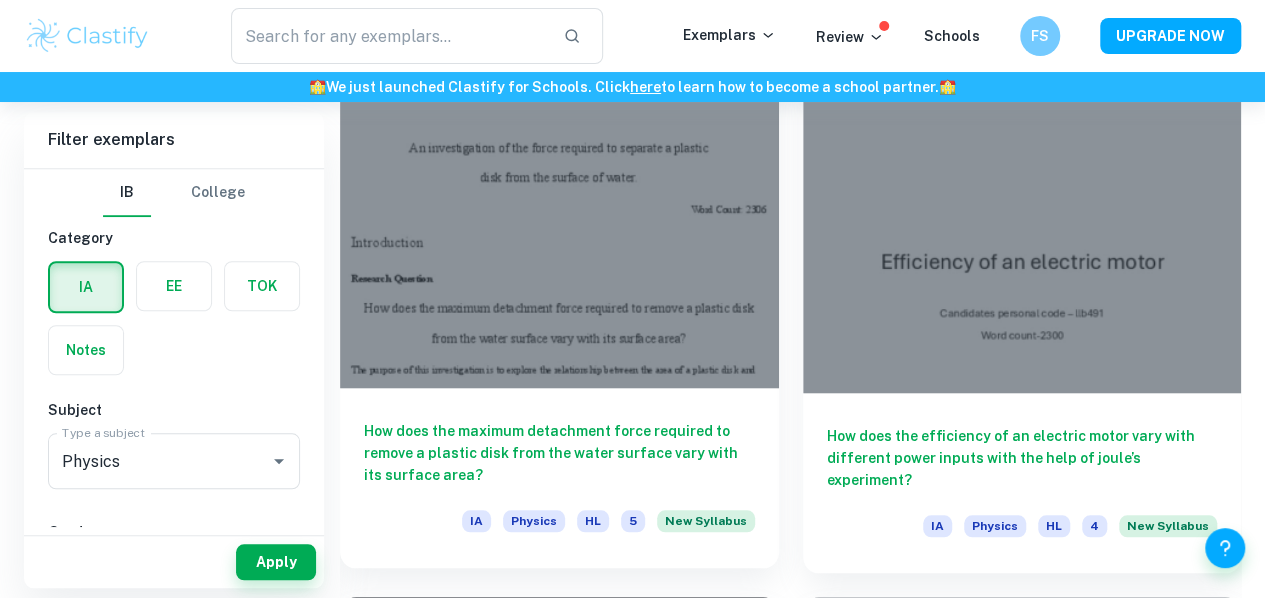 scroll, scrollTop: 576, scrollLeft: 0, axis: vertical 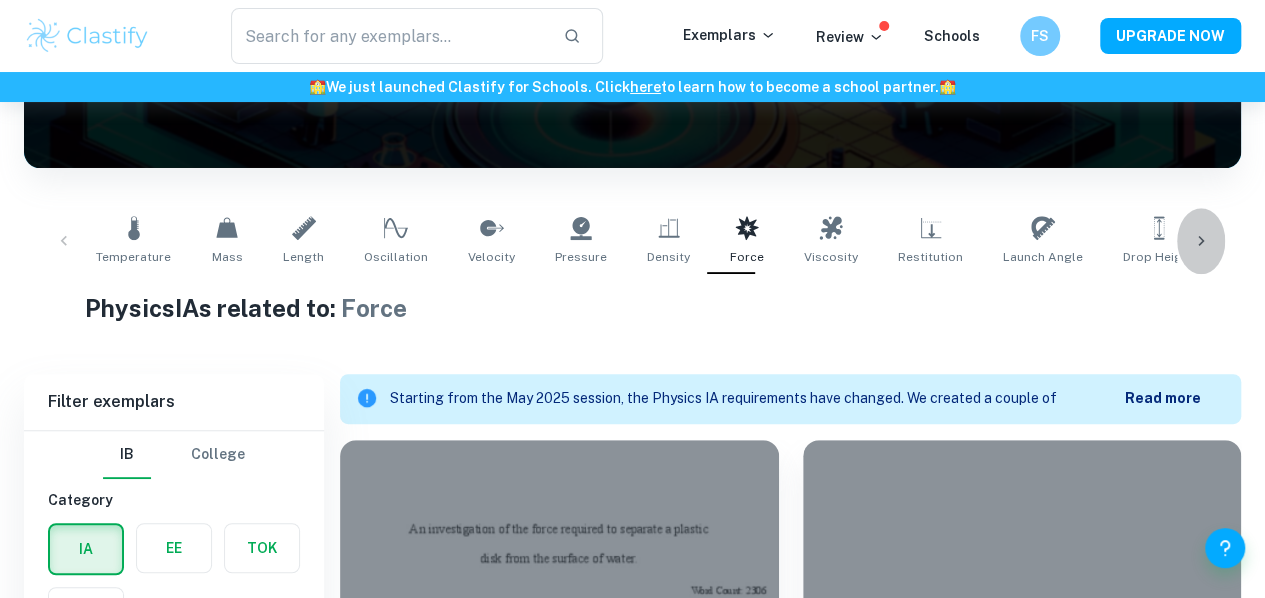 click 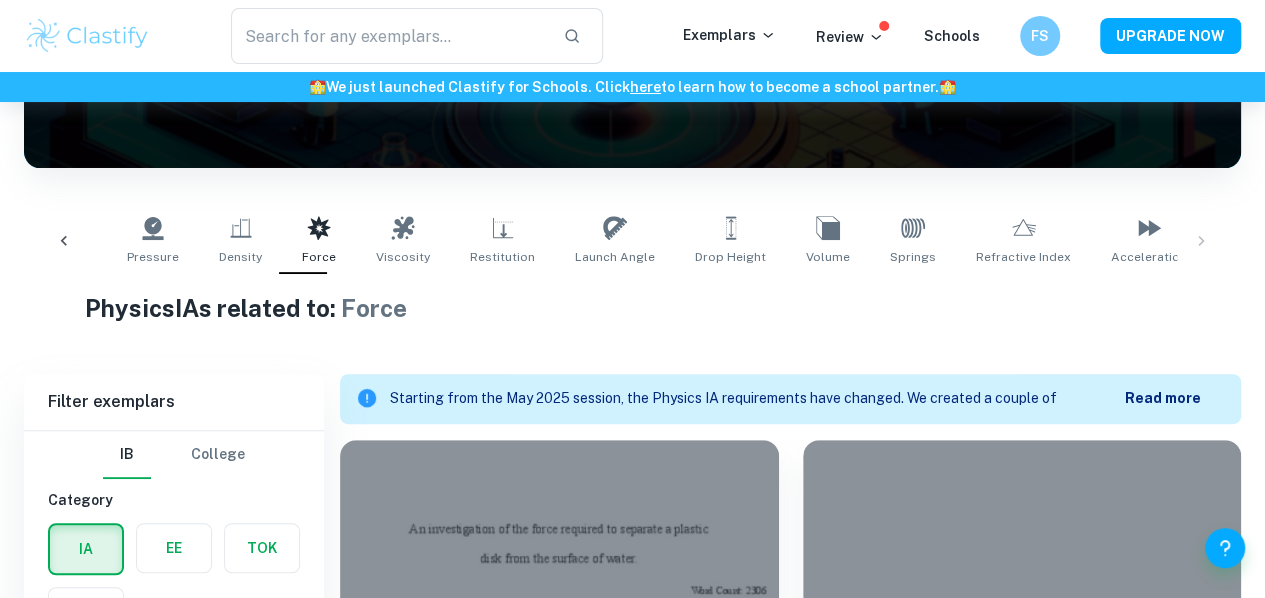 scroll, scrollTop: 0, scrollLeft: 793, axis: horizontal 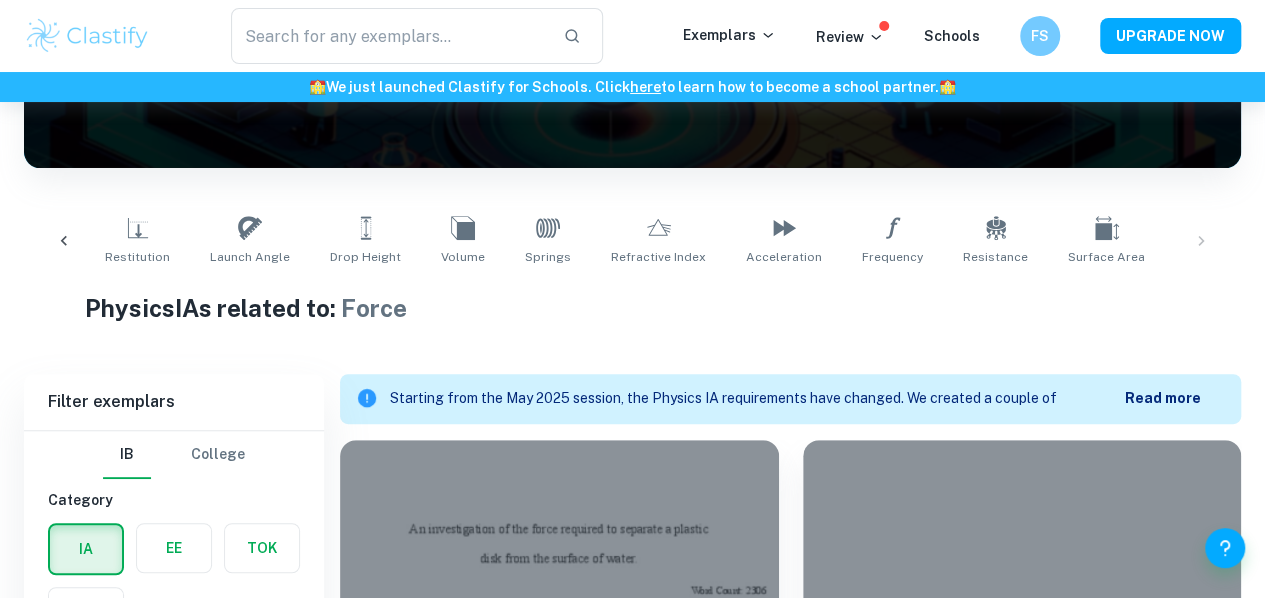 click at bounding box center [64, 241] 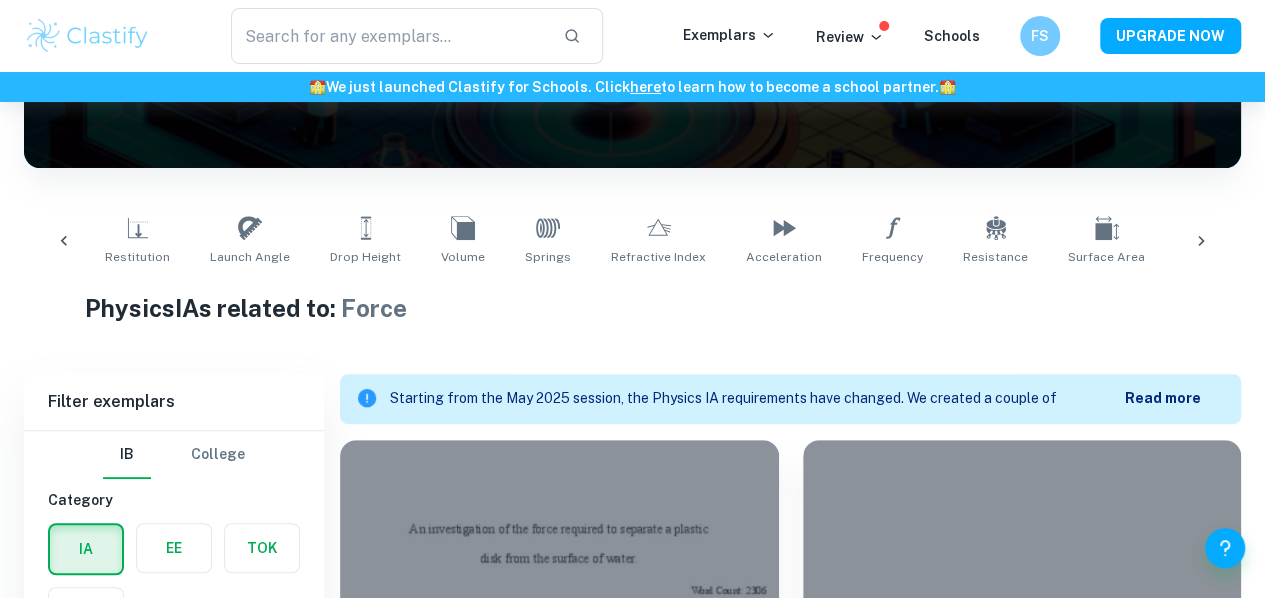 scroll, scrollTop: 0, scrollLeft: 0, axis: both 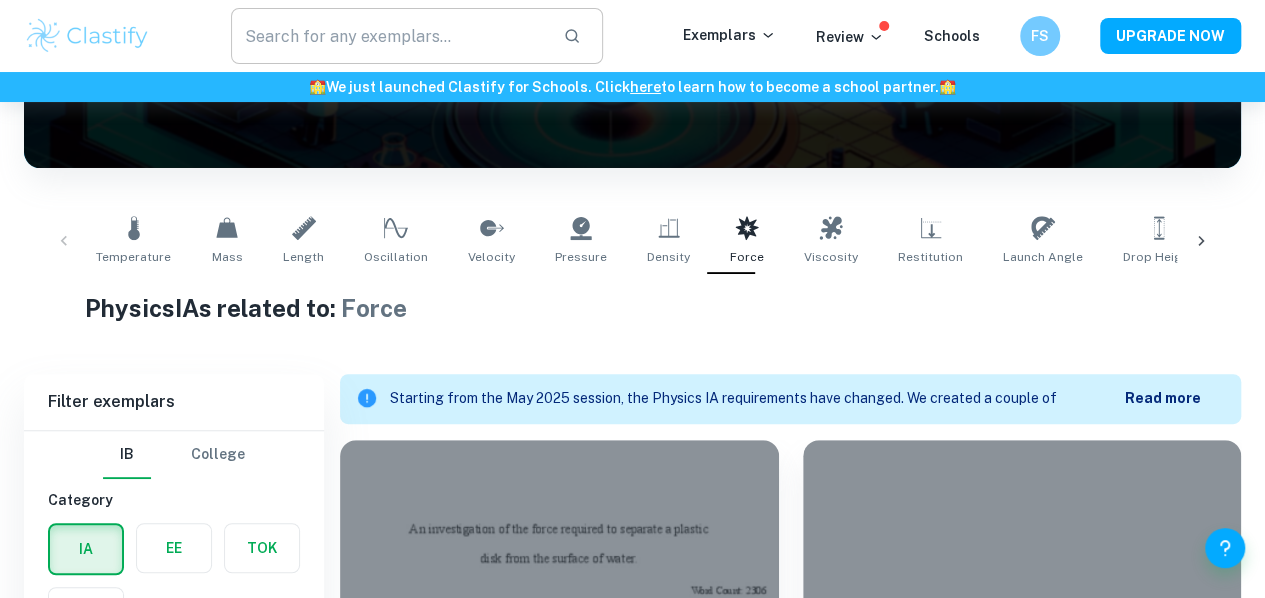 click at bounding box center (389, 36) 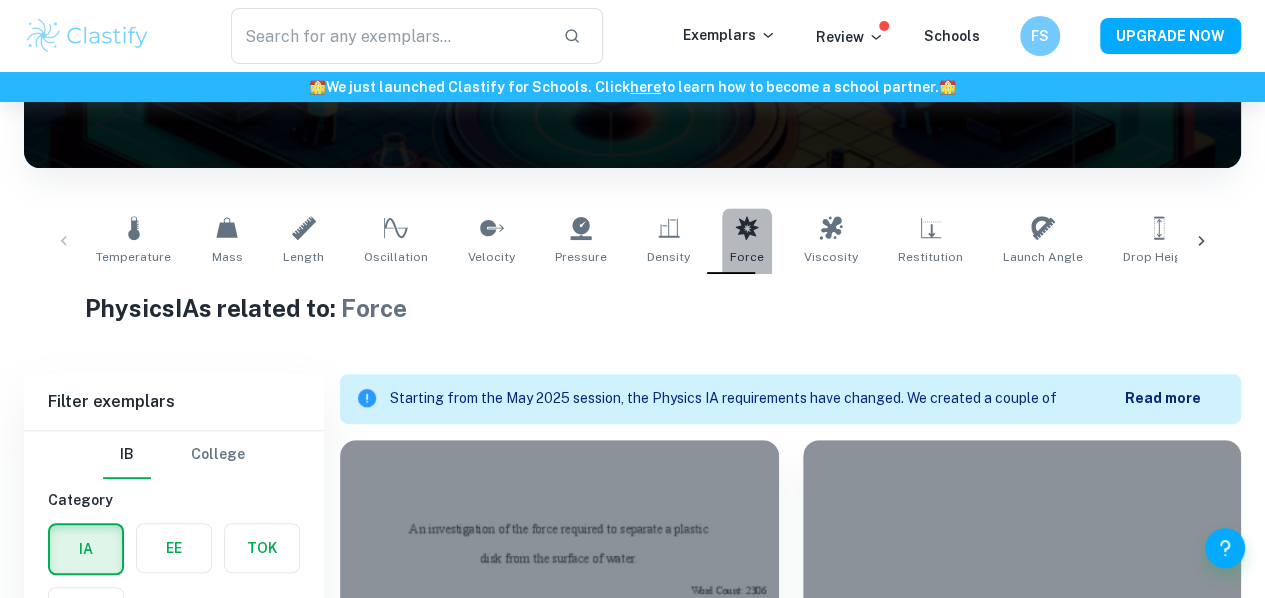 click on "Force" at bounding box center [747, 257] 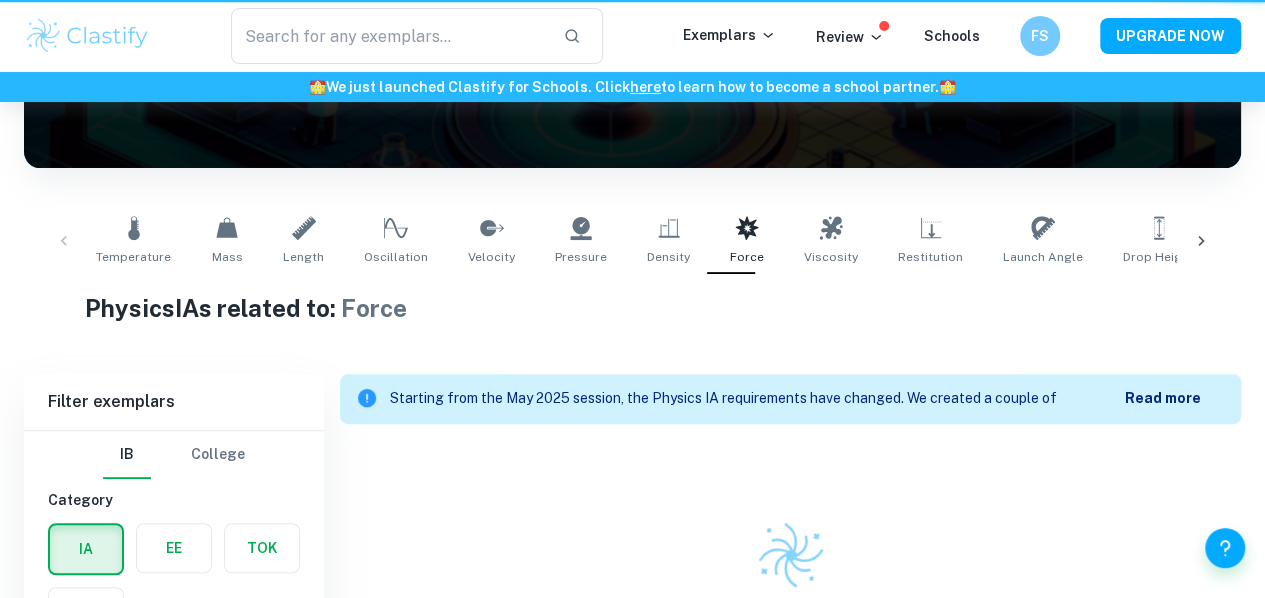 scroll, scrollTop: 0, scrollLeft: 0, axis: both 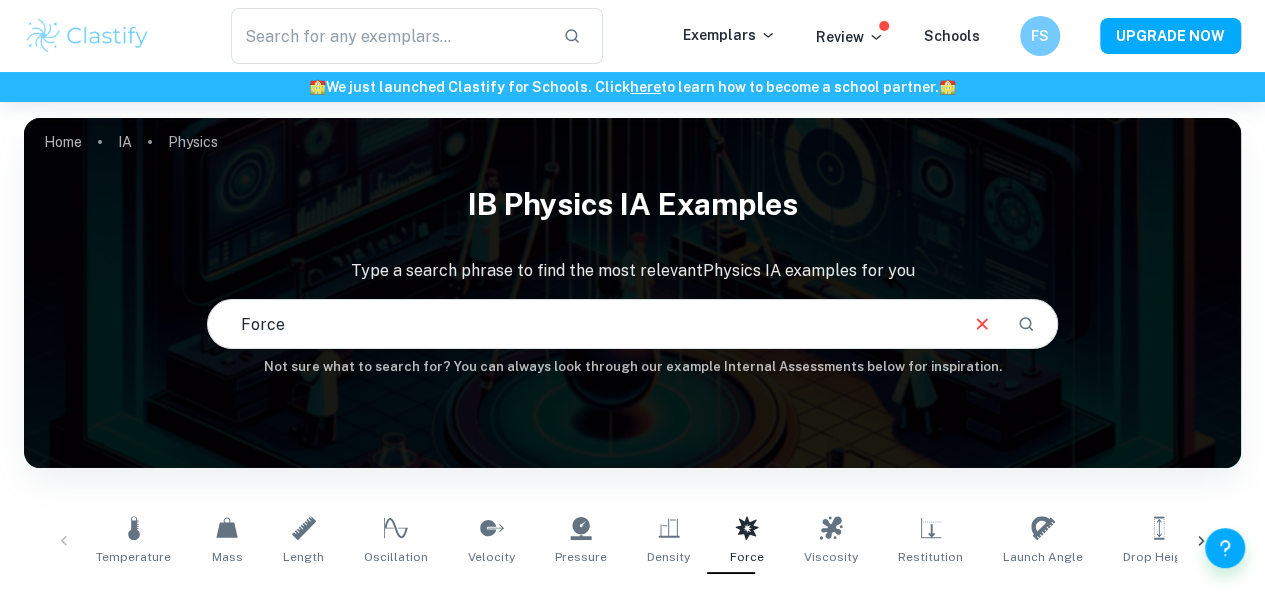 click on "Force" at bounding box center [582, 324] 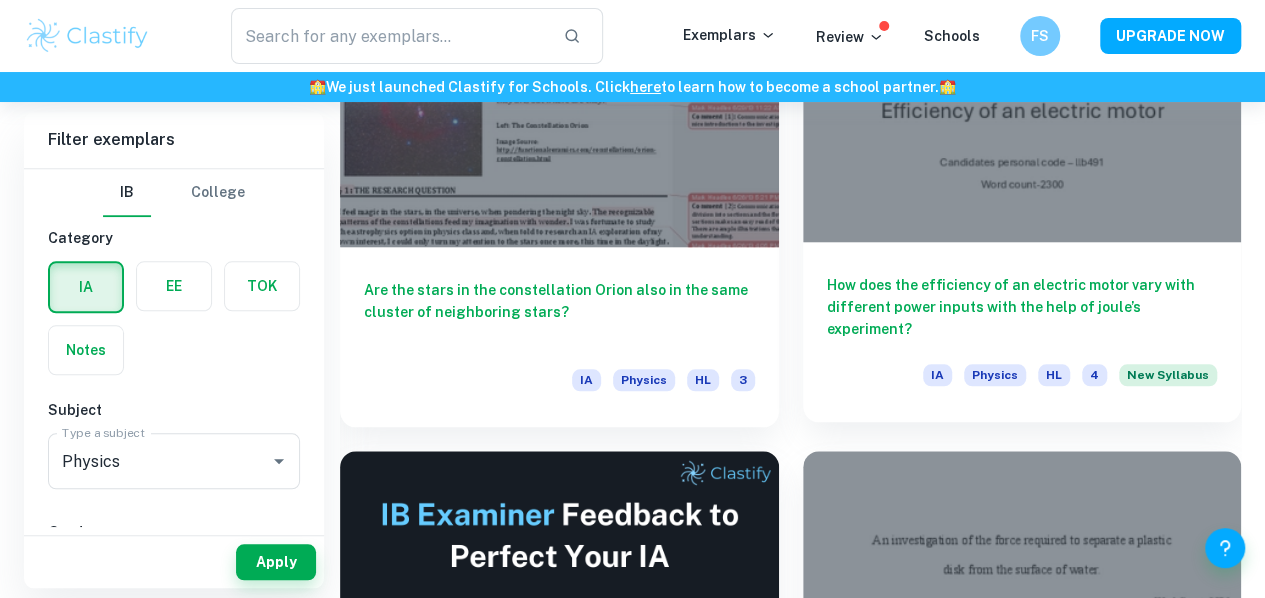scroll, scrollTop: 676, scrollLeft: 0, axis: vertical 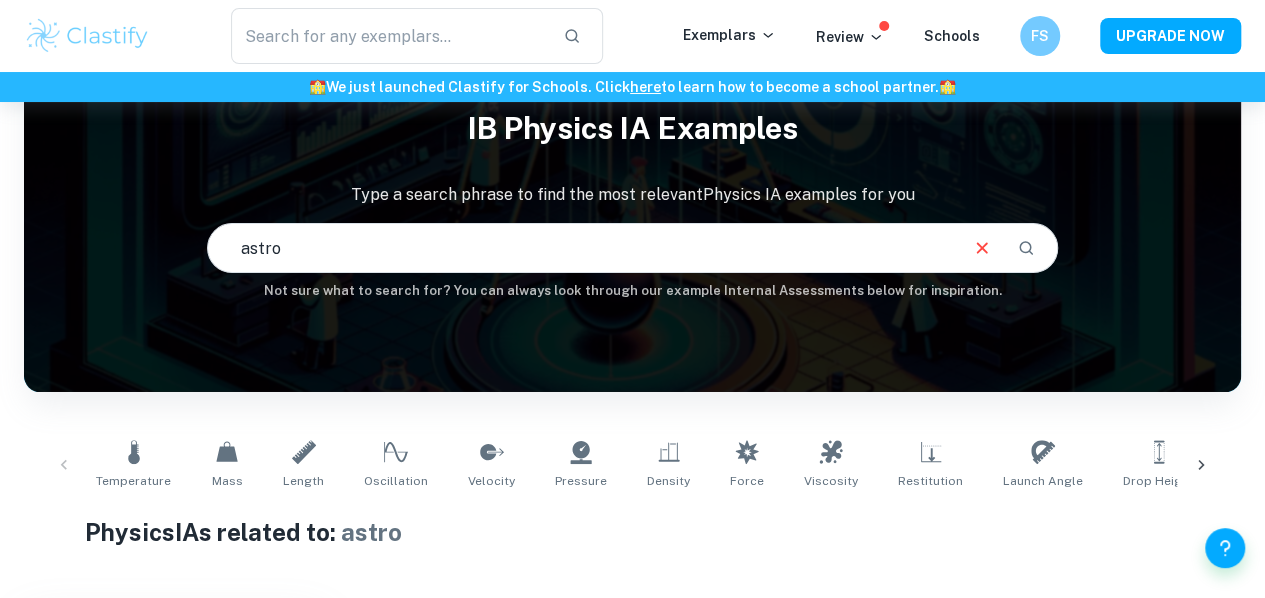 drag, startPoint x: 473, startPoint y: 247, endPoint x: 0, endPoint y: 269, distance: 473.51135 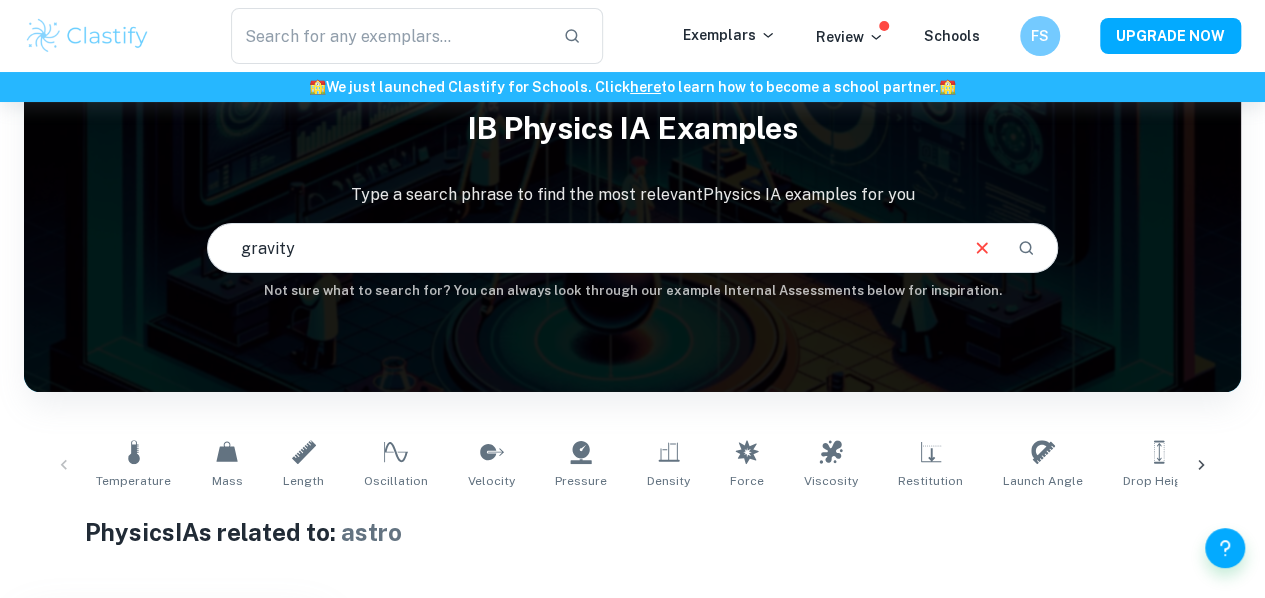 type on "gravity" 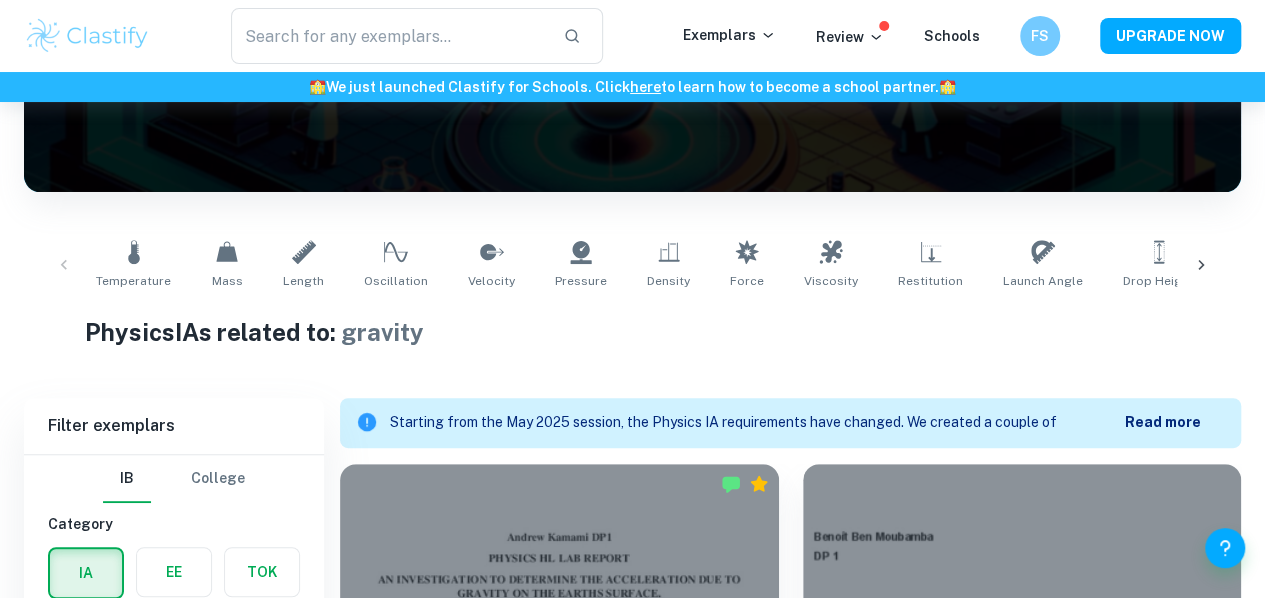 scroll, scrollTop: 0, scrollLeft: 0, axis: both 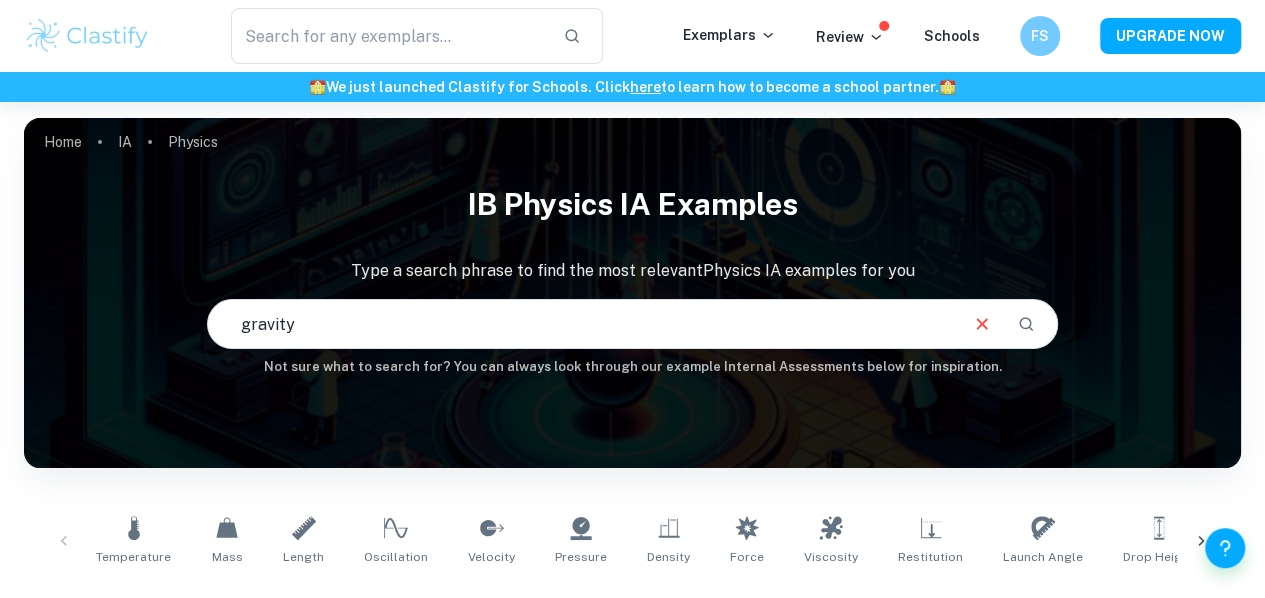 click on "gravity" at bounding box center [582, 324] 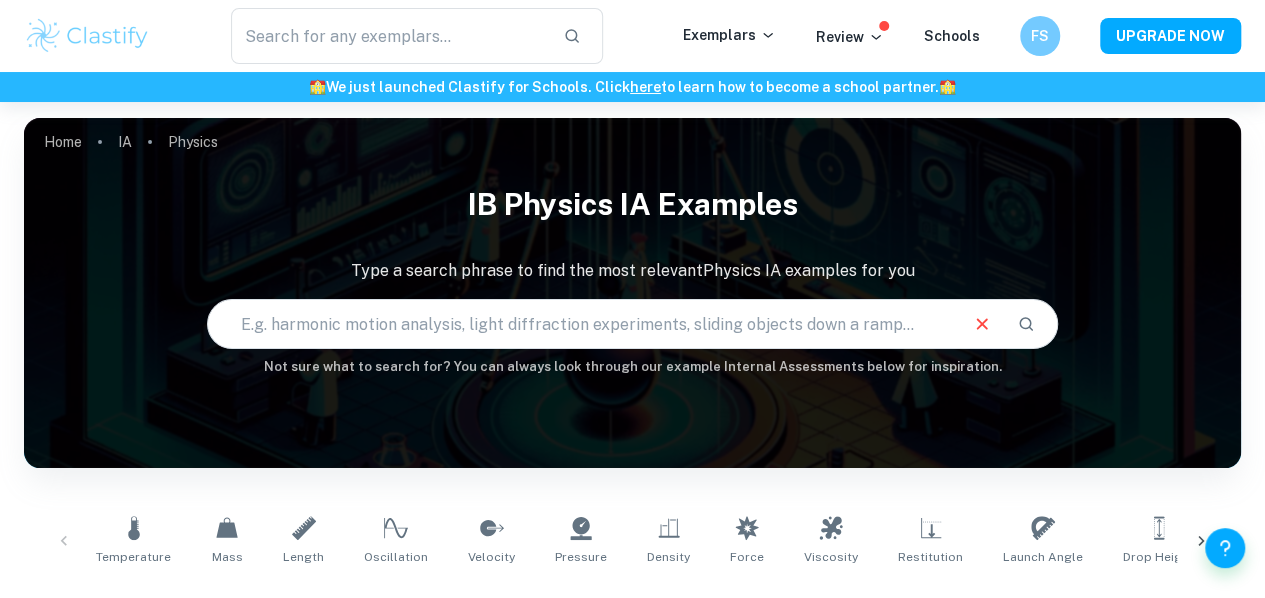 type 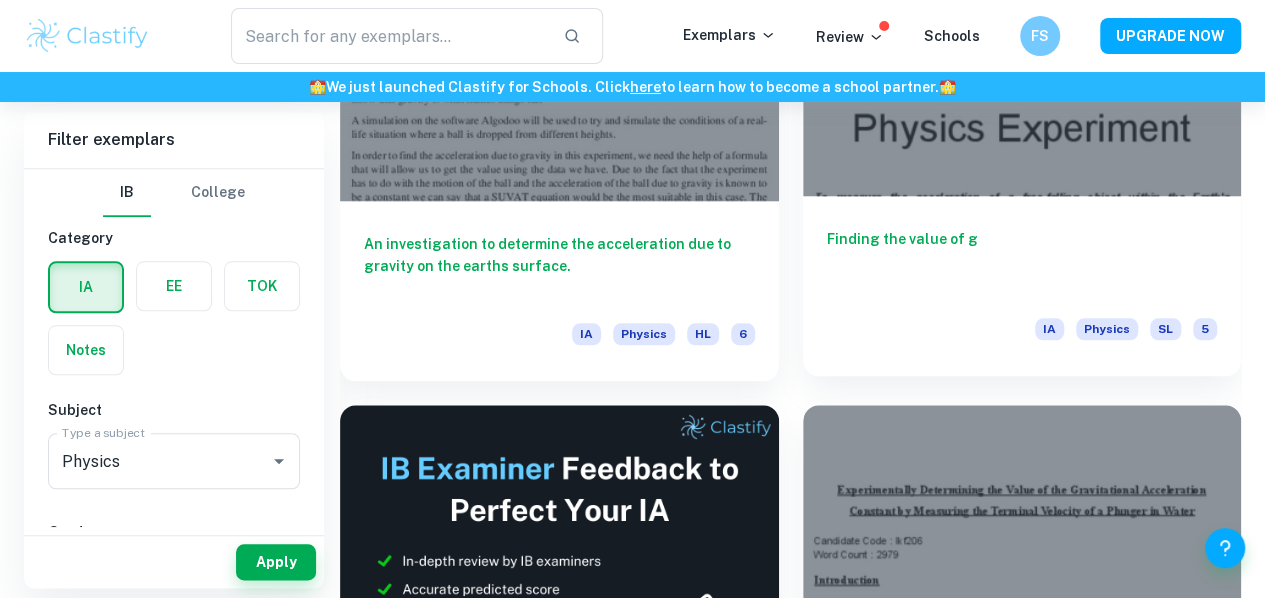 scroll, scrollTop: 900, scrollLeft: 0, axis: vertical 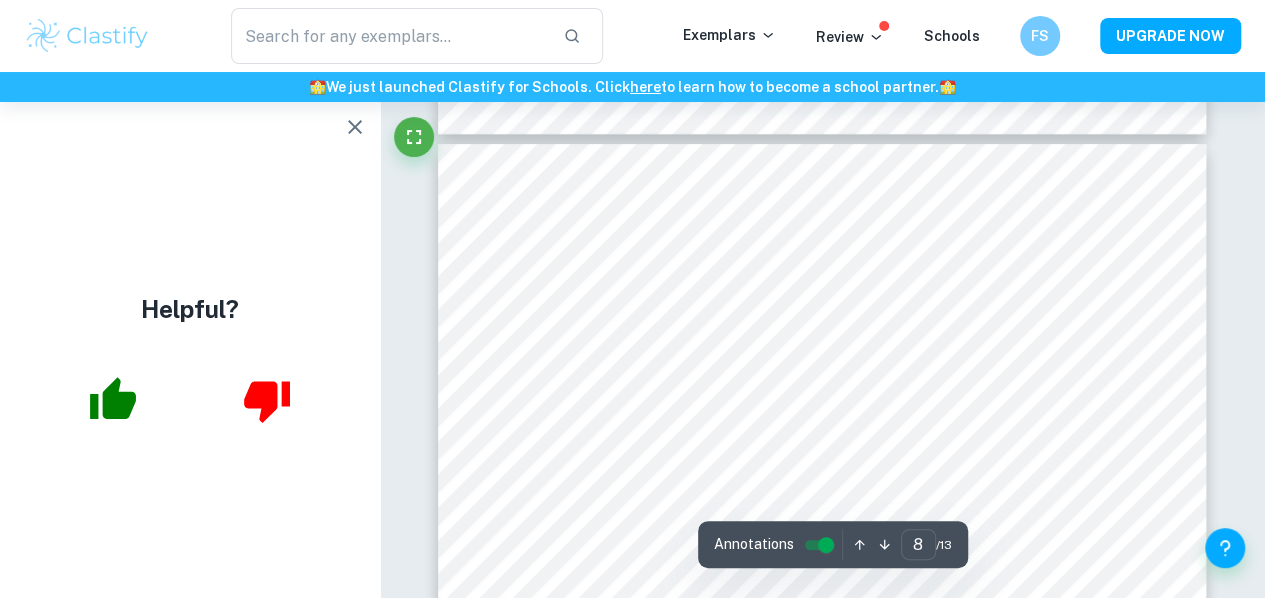 click 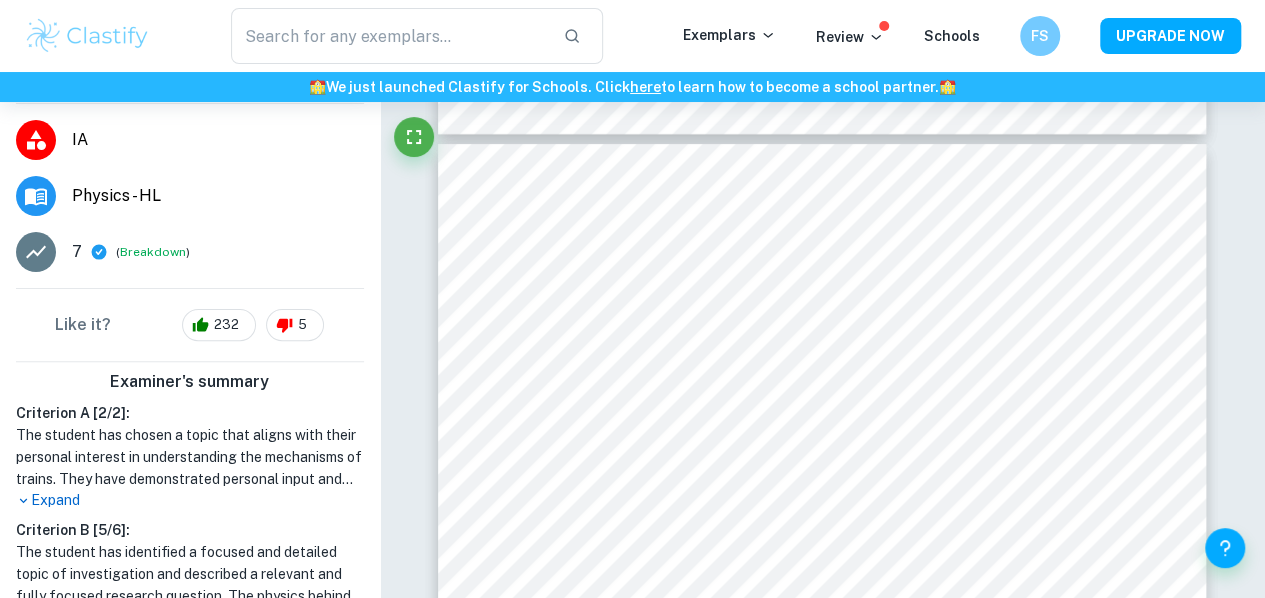 scroll, scrollTop: 0, scrollLeft: 0, axis: both 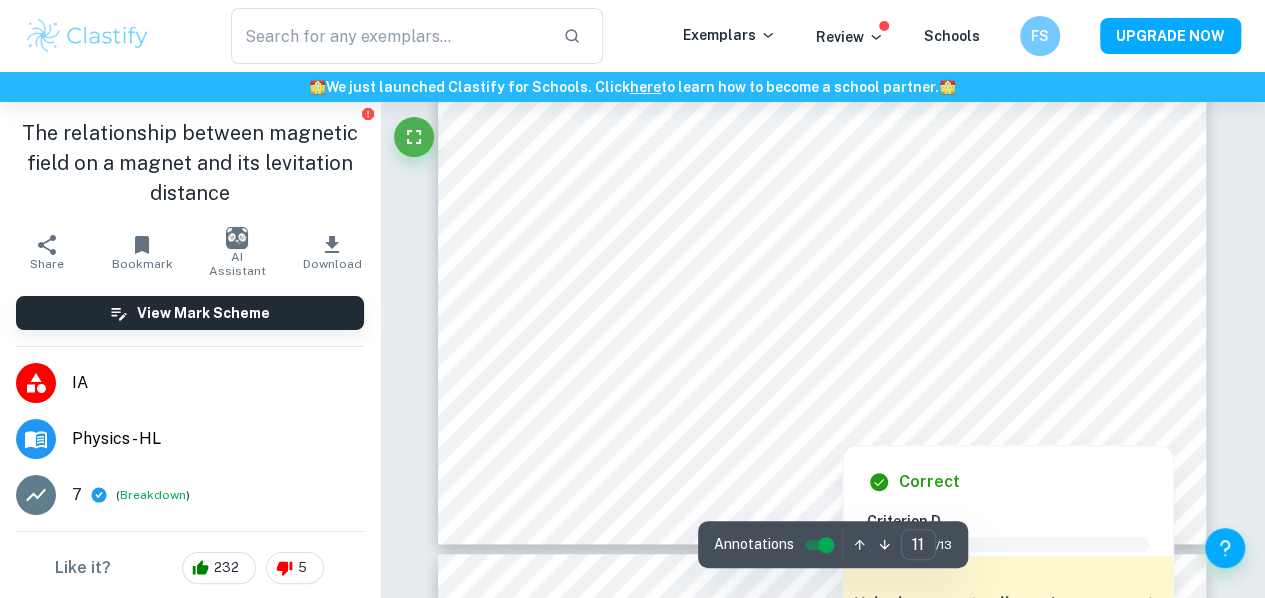 type on "12" 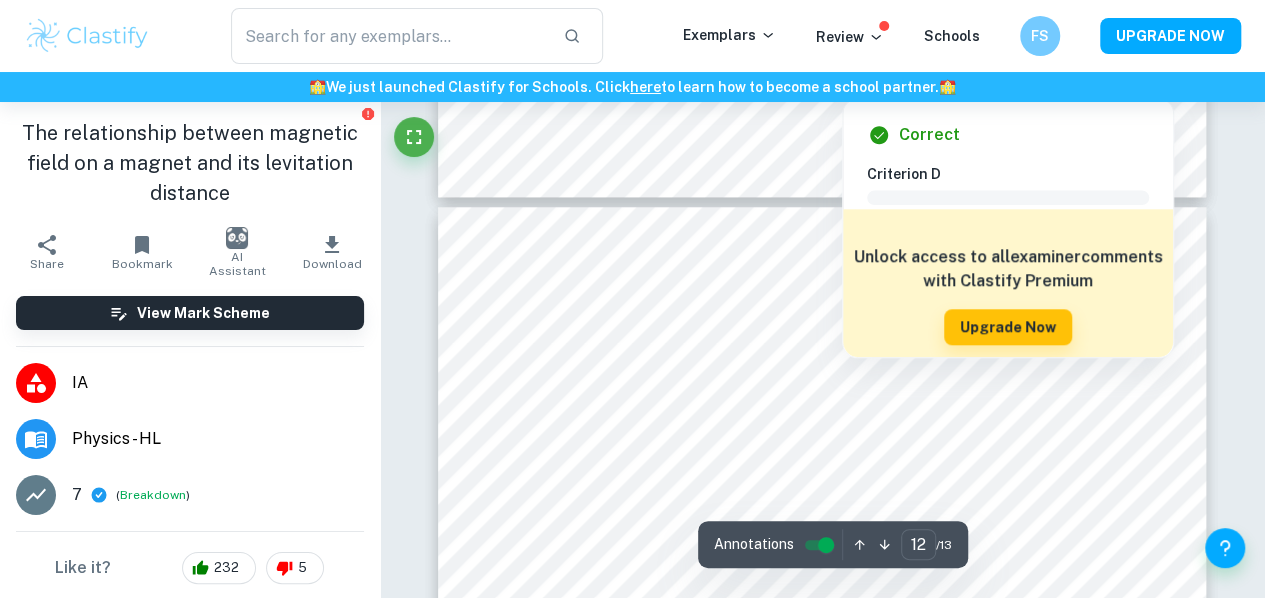 scroll, scrollTop: 12400, scrollLeft: 0, axis: vertical 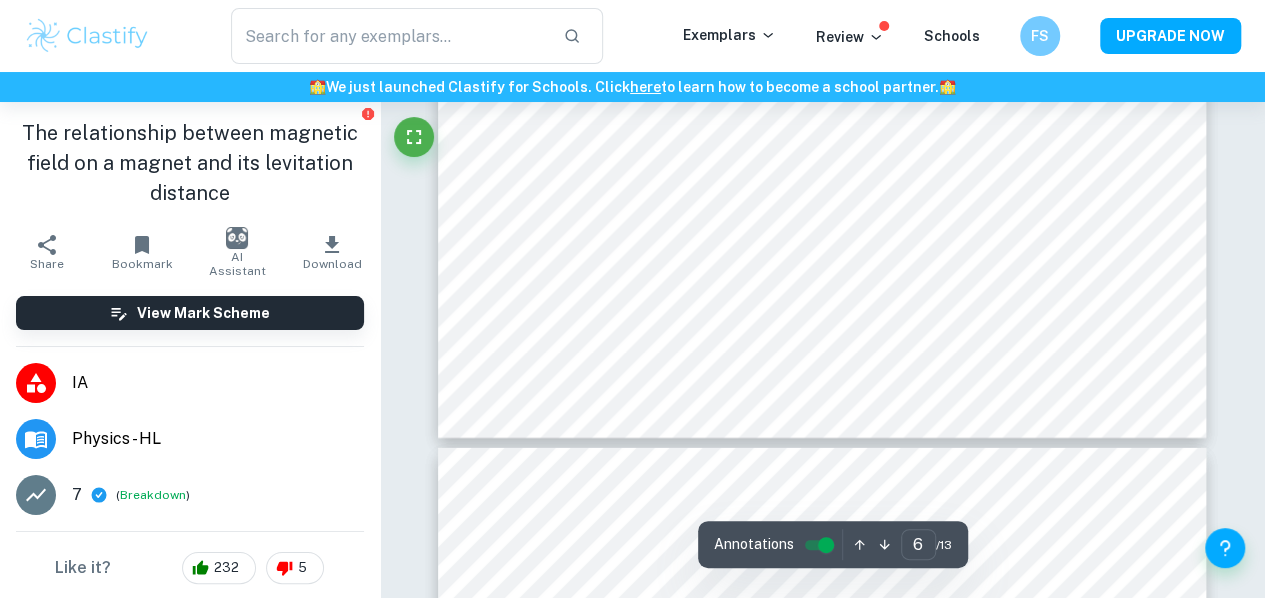 type on "7" 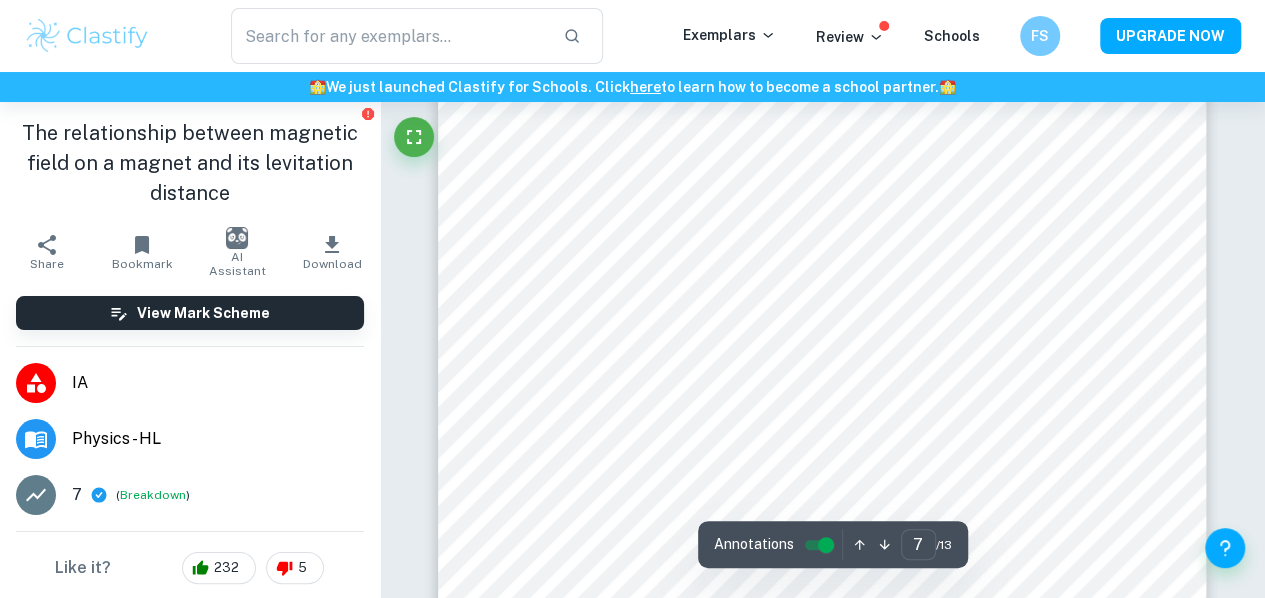 scroll, scrollTop: 7500, scrollLeft: 0, axis: vertical 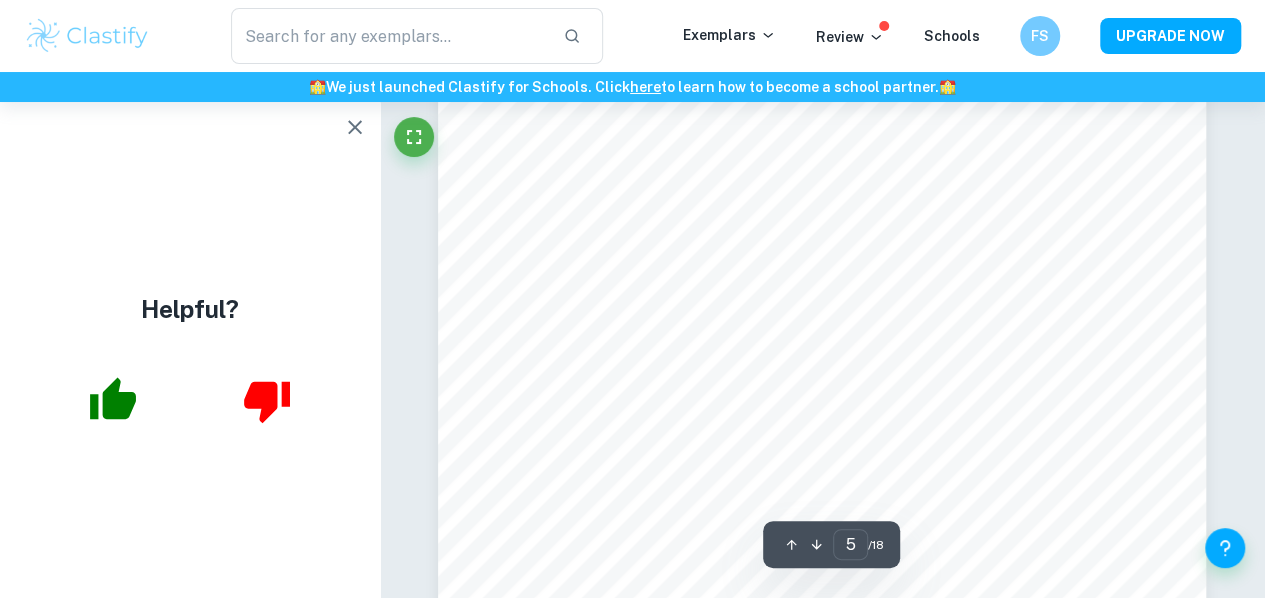 click at bounding box center (355, 127) 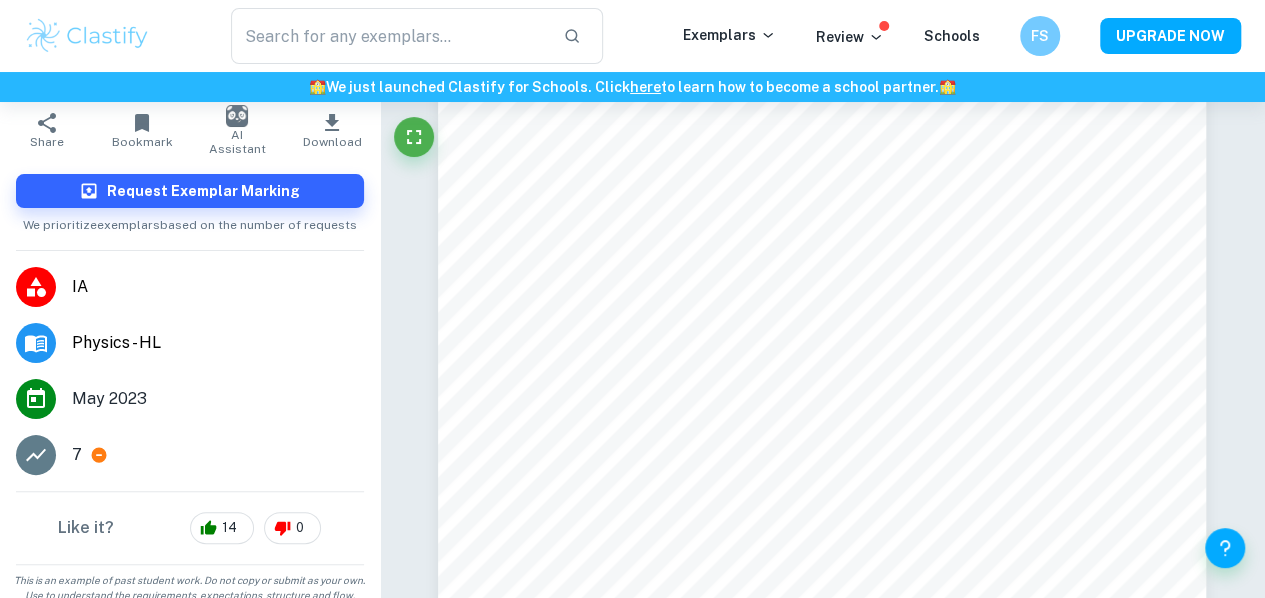 scroll, scrollTop: 134, scrollLeft: 0, axis: vertical 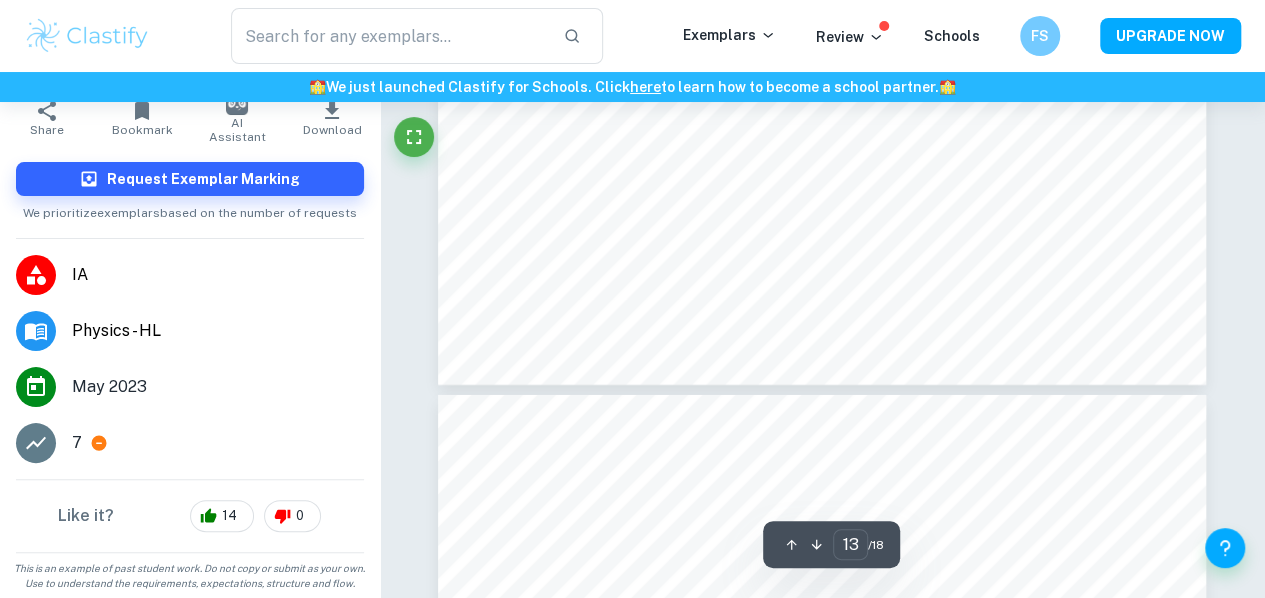 type on "14" 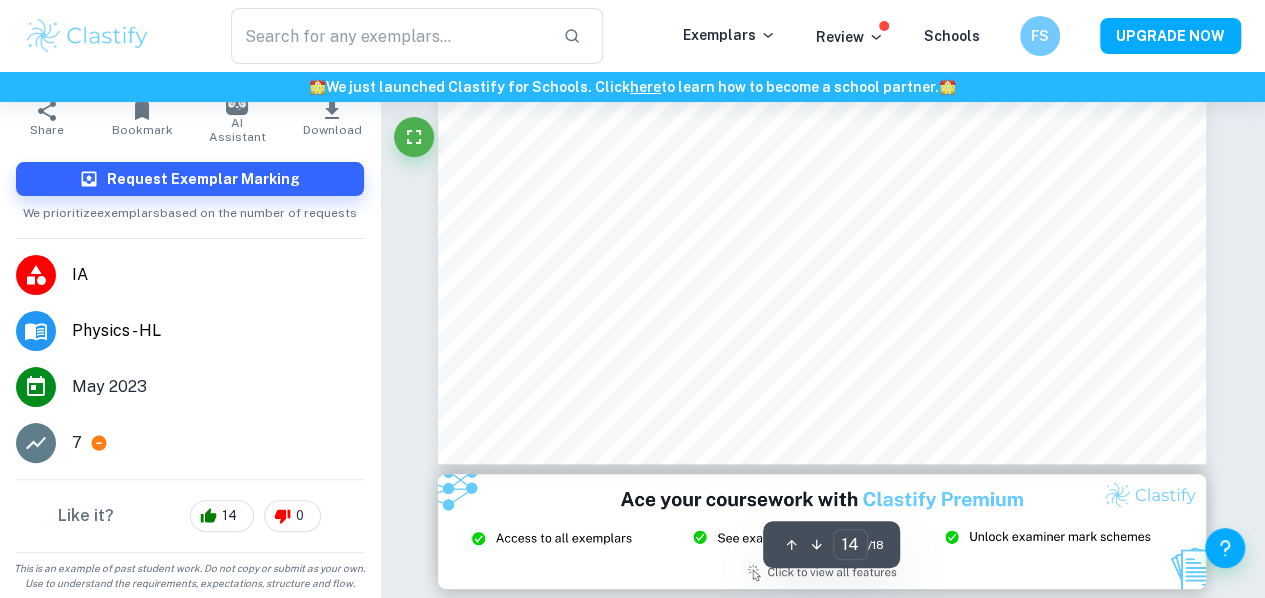 scroll, scrollTop: 15402, scrollLeft: 0, axis: vertical 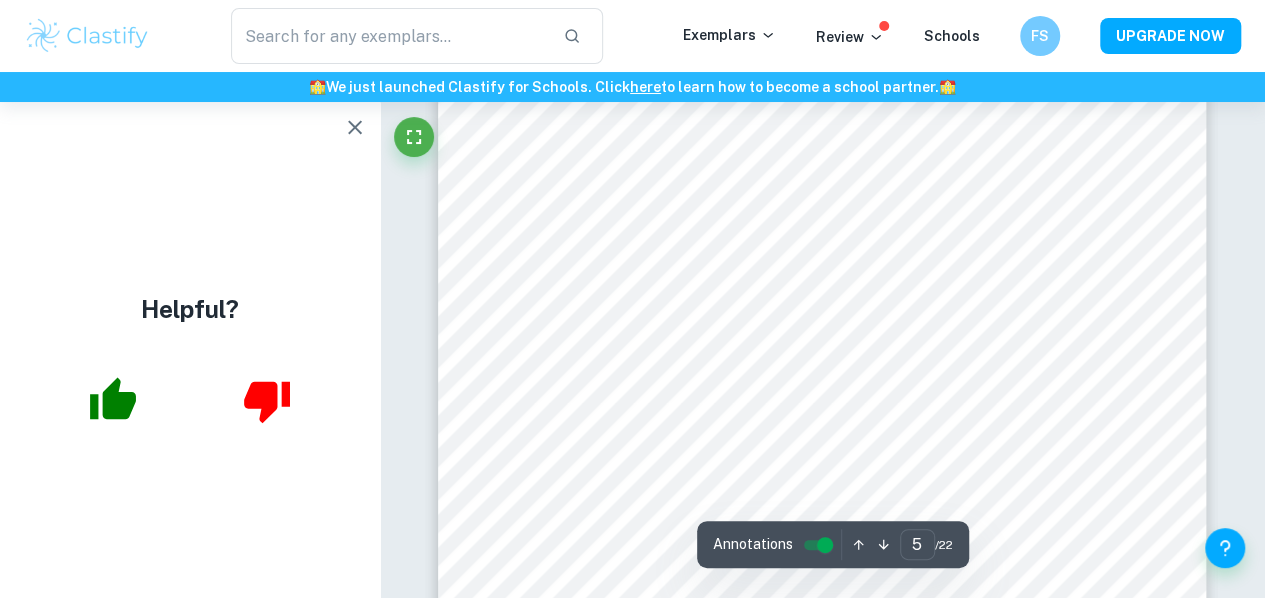 click at bounding box center (355, 127) 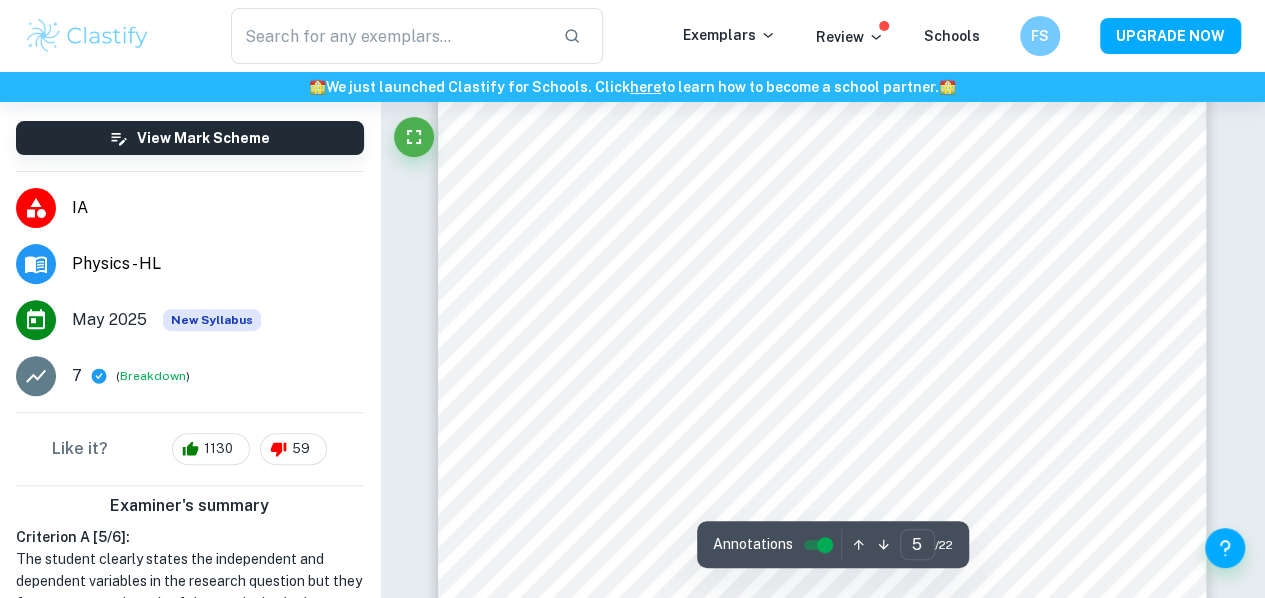 scroll, scrollTop: 500, scrollLeft: 0, axis: vertical 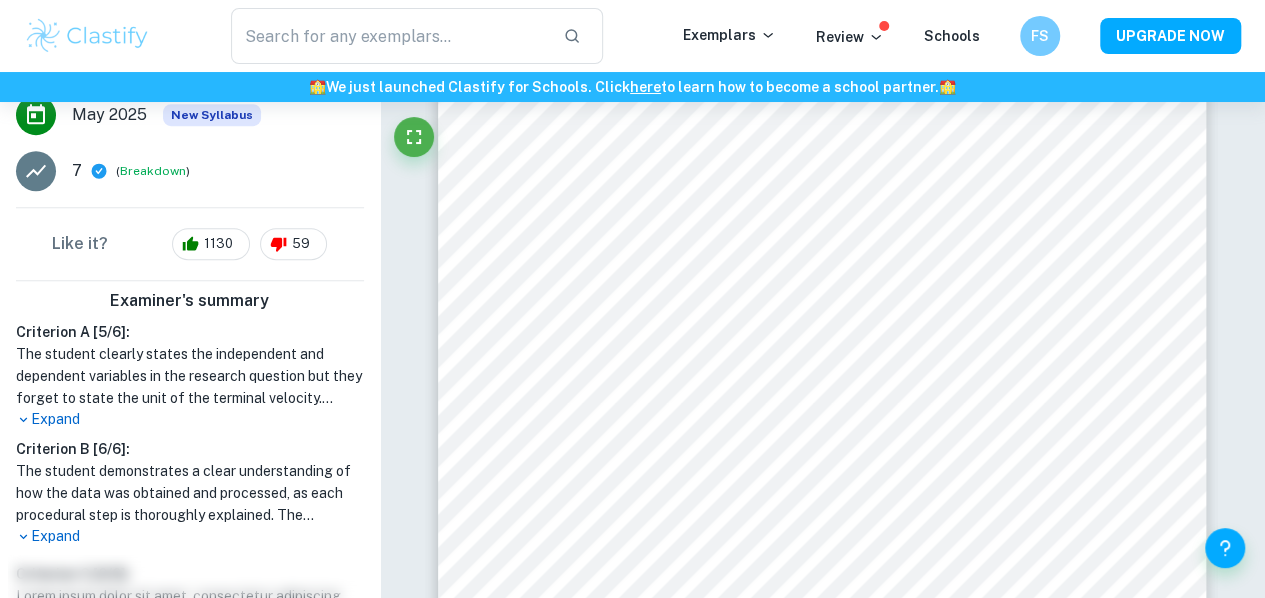 click on "Expand" at bounding box center (190, 419) 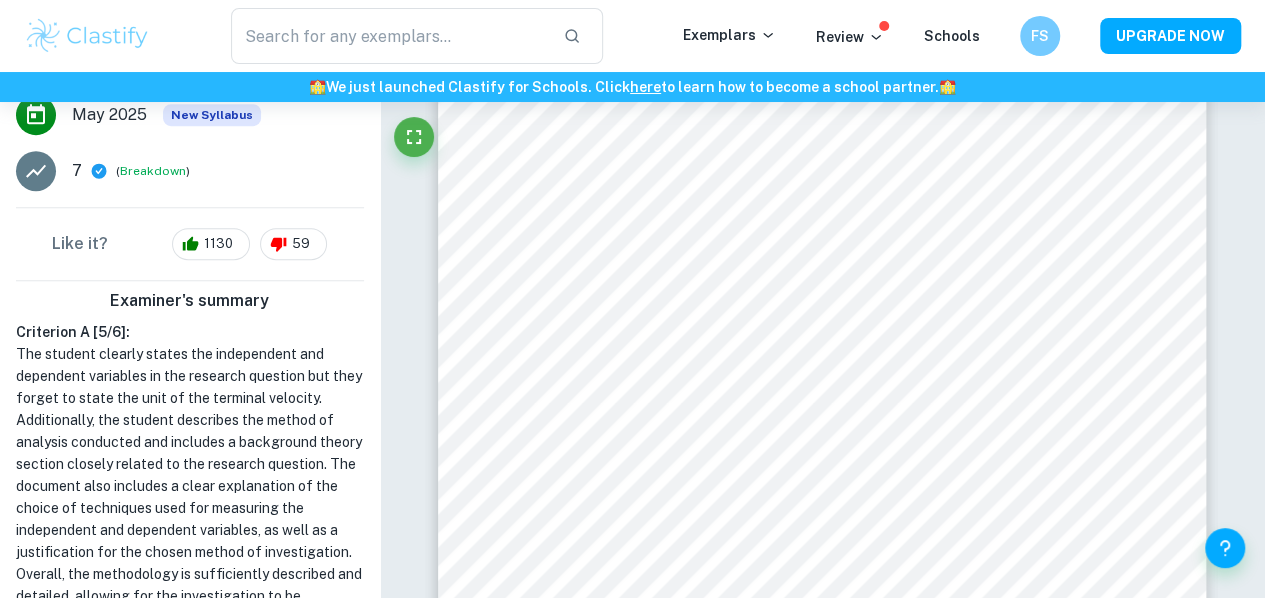 scroll, scrollTop: 700, scrollLeft: 0, axis: vertical 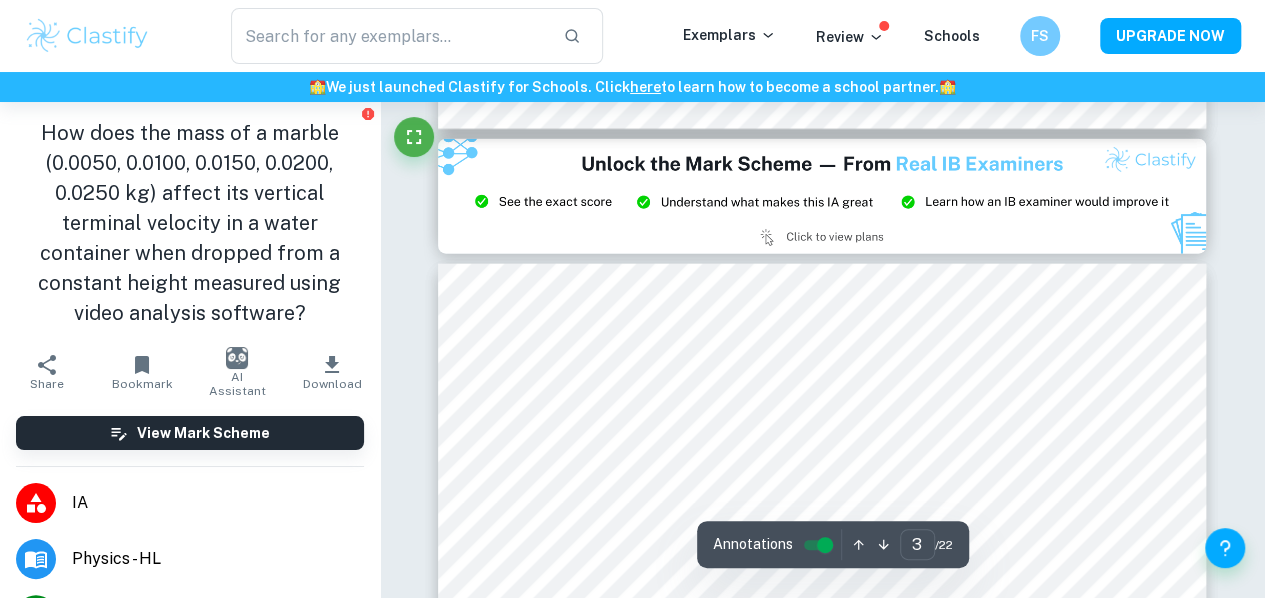 type on "2" 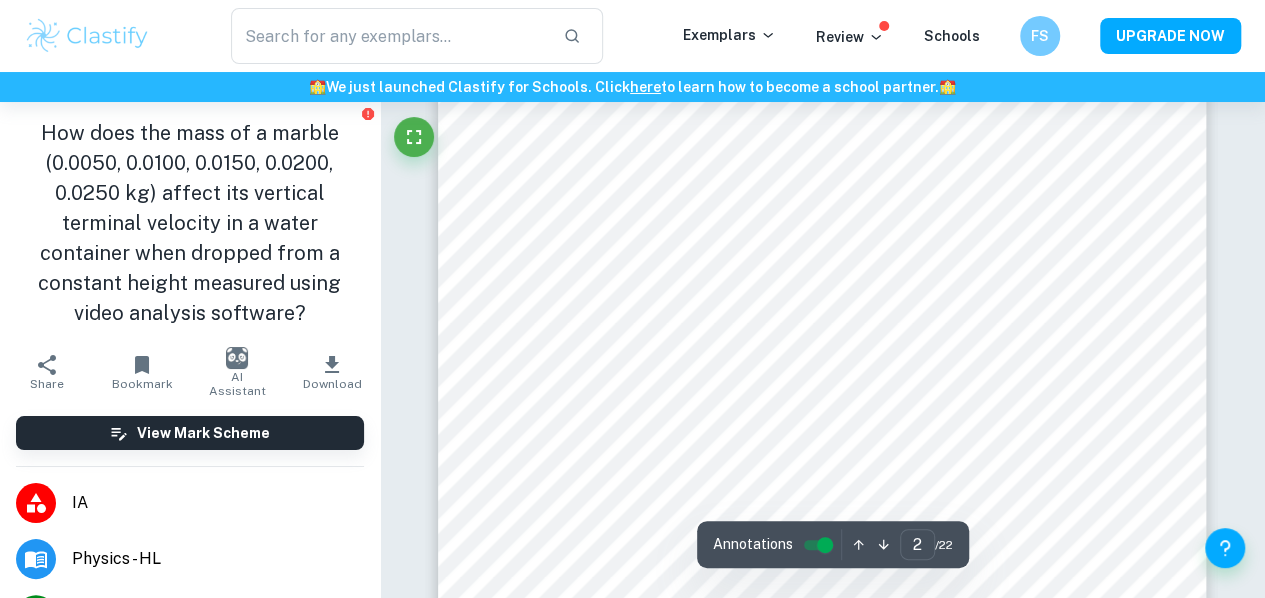 scroll, scrollTop: 1700, scrollLeft: 0, axis: vertical 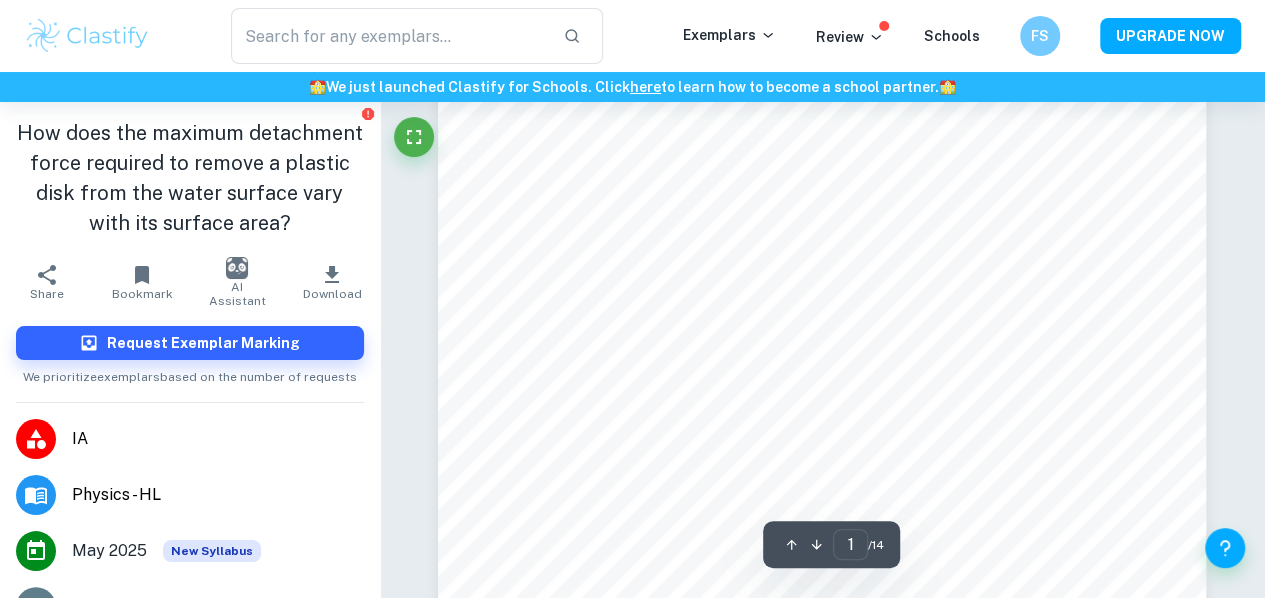 type on "2" 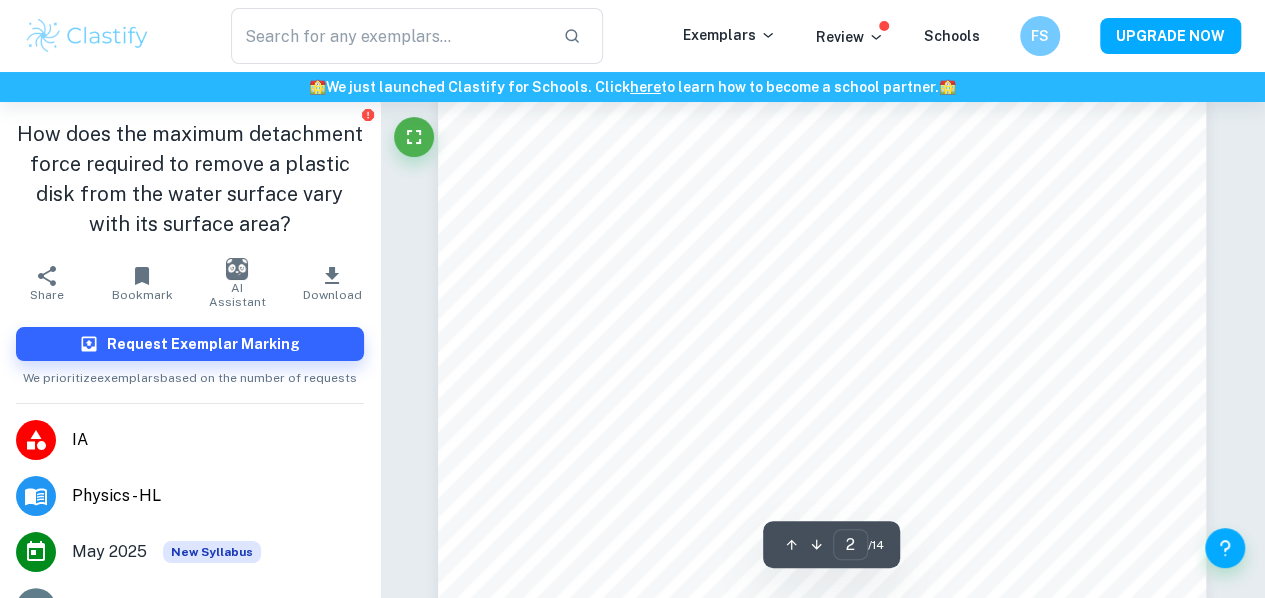 scroll, scrollTop: 1600, scrollLeft: 0, axis: vertical 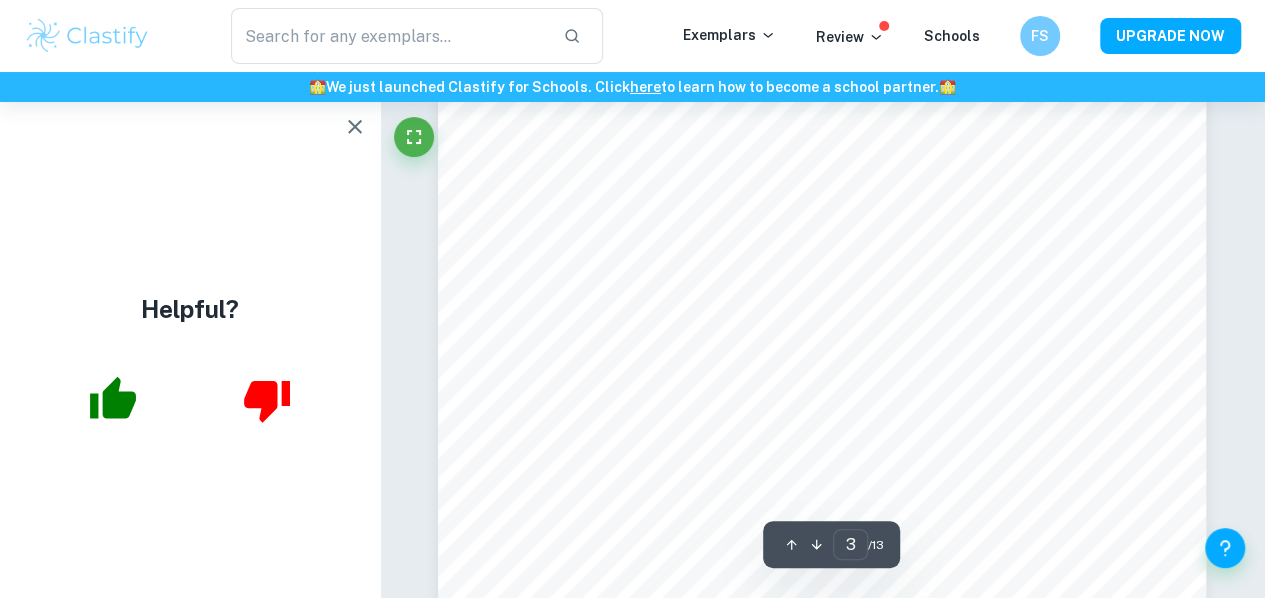 click 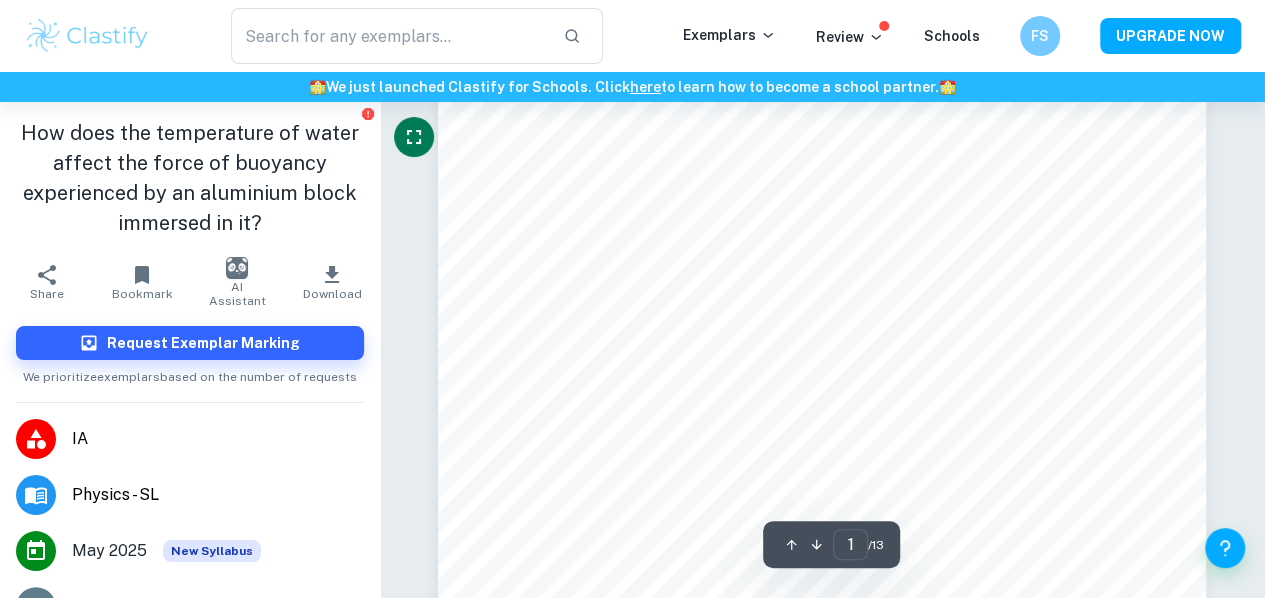 scroll, scrollTop: 0, scrollLeft: 0, axis: both 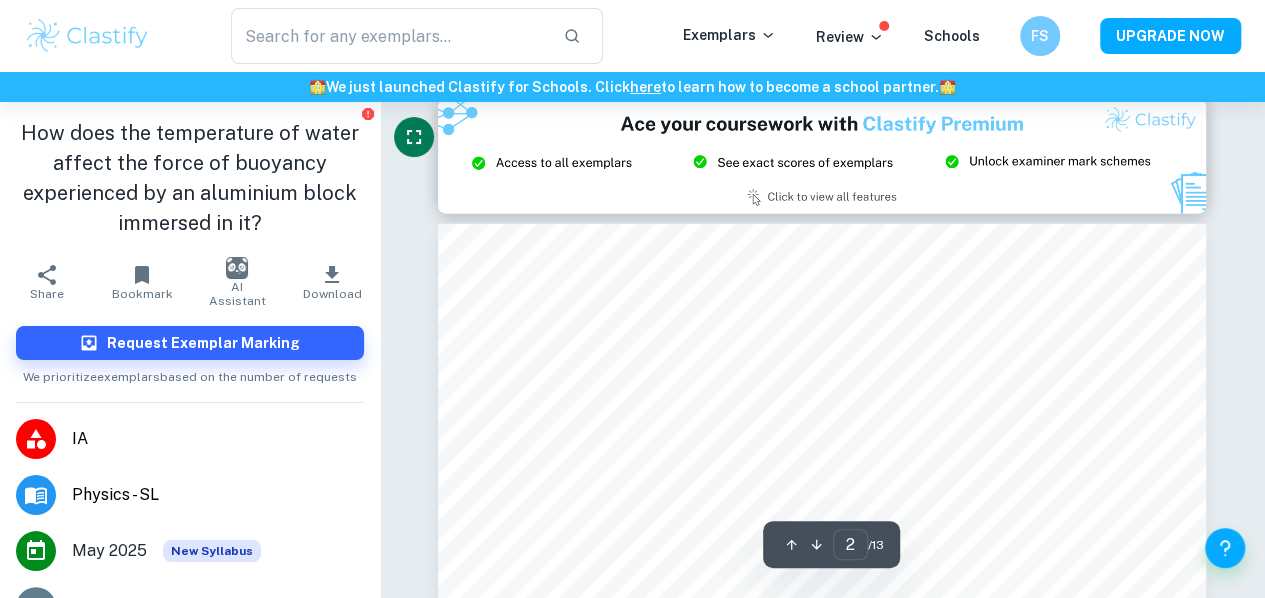 type on "3" 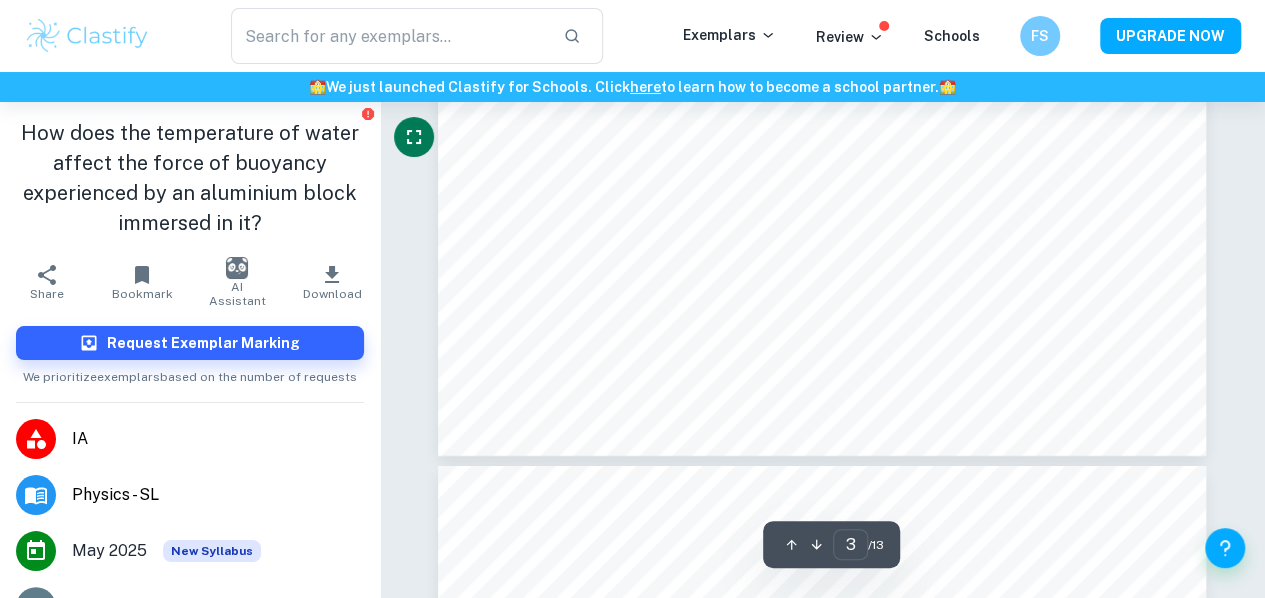 scroll, scrollTop: 3200, scrollLeft: 0, axis: vertical 